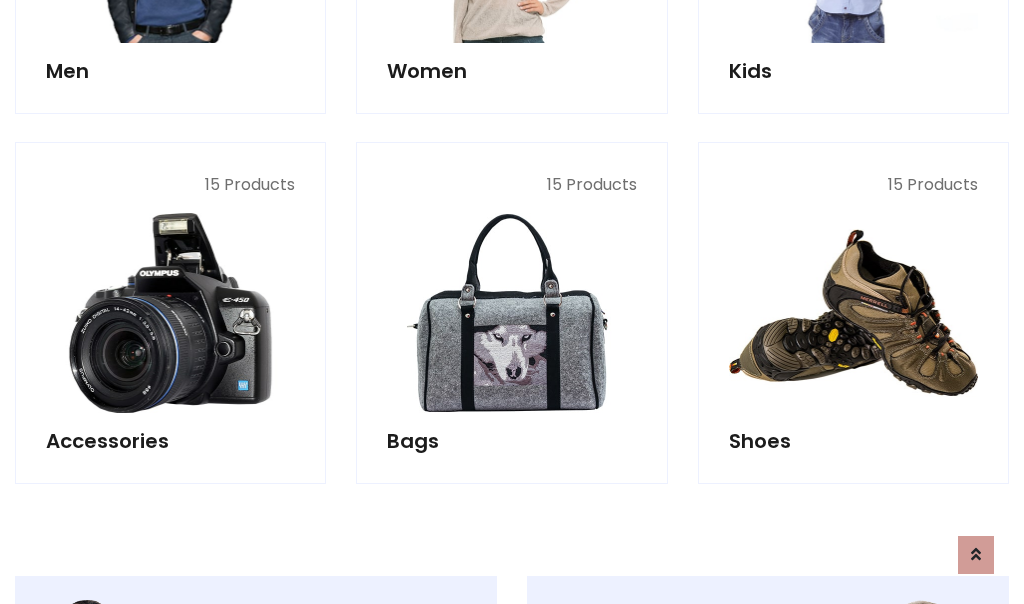 scroll, scrollTop: 853, scrollLeft: 0, axis: vertical 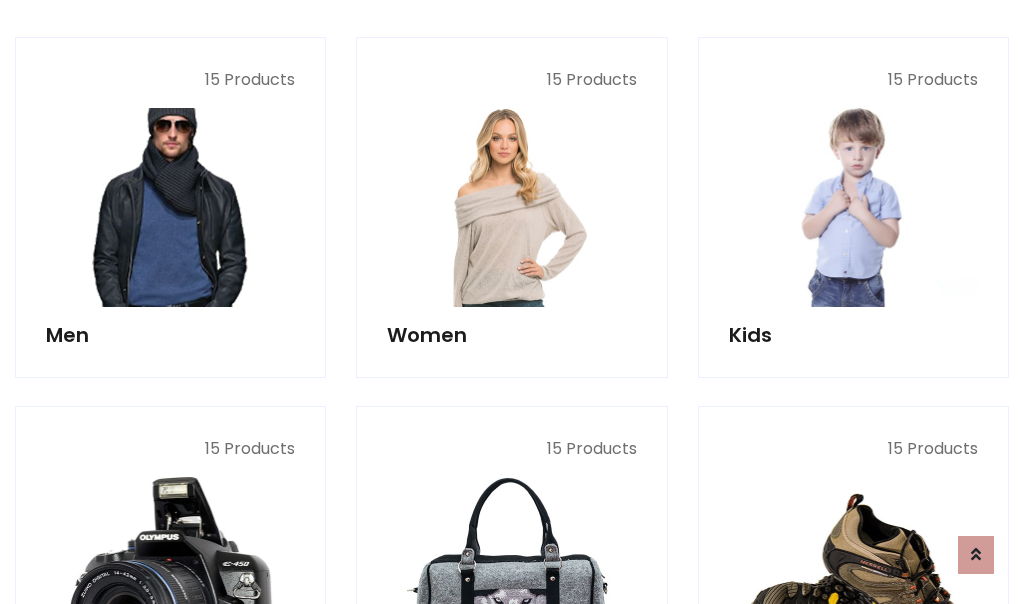 click at bounding box center (170, 207) 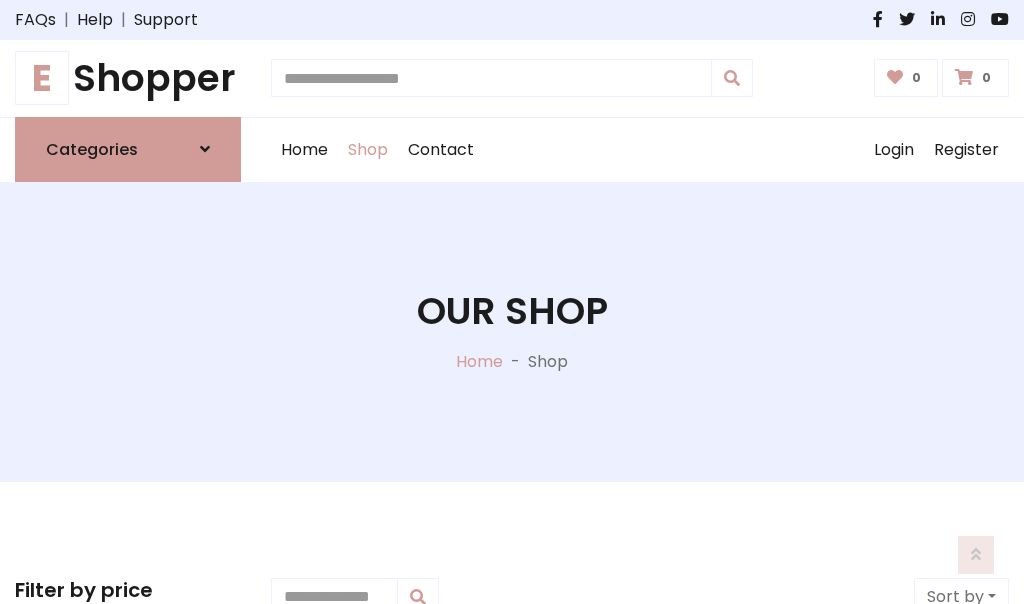 scroll, scrollTop: 807, scrollLeft: 0, axis: vertical 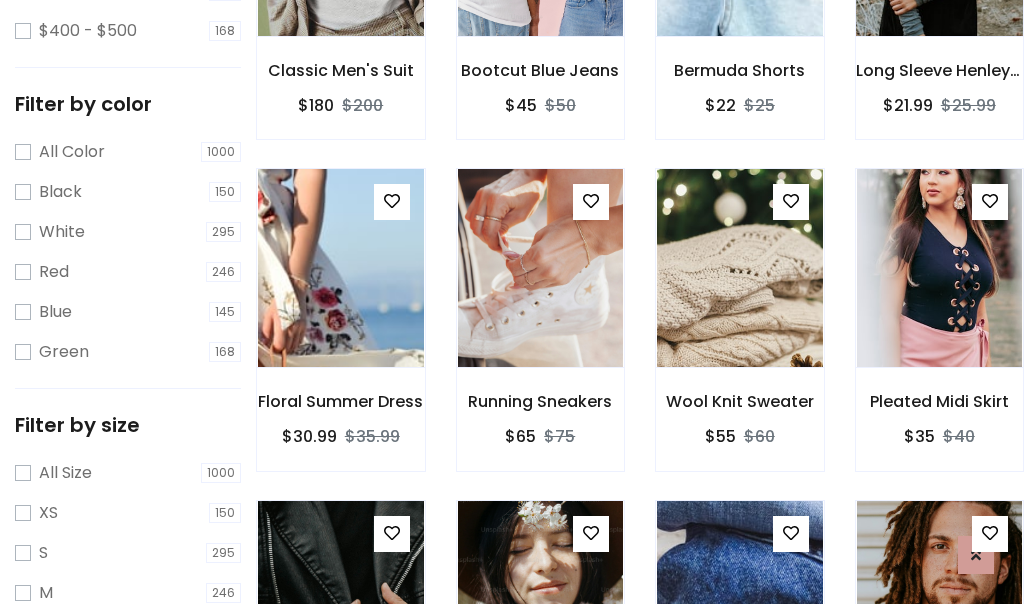 click at bounding box center (939, -63) 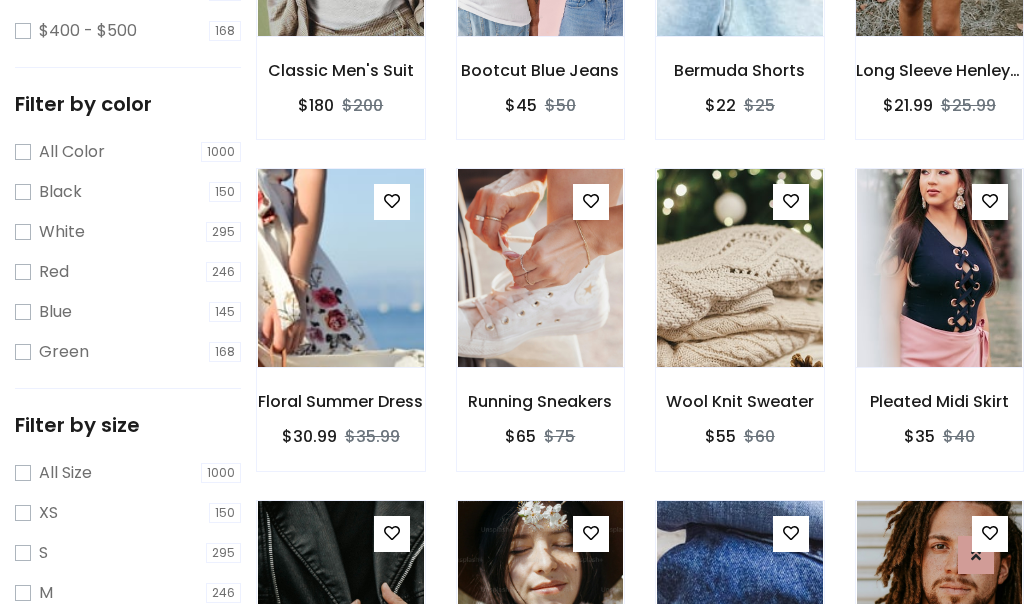 scroll, scrollTop: 707, scrollLeft: 0, axis: vertical 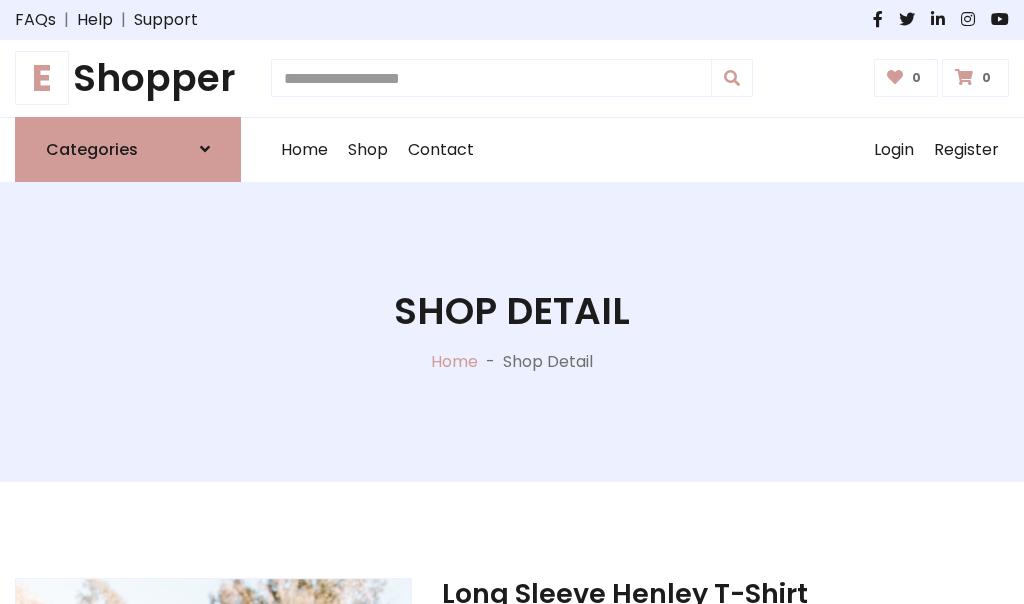 click on "M" at bounding box center [650, 774] 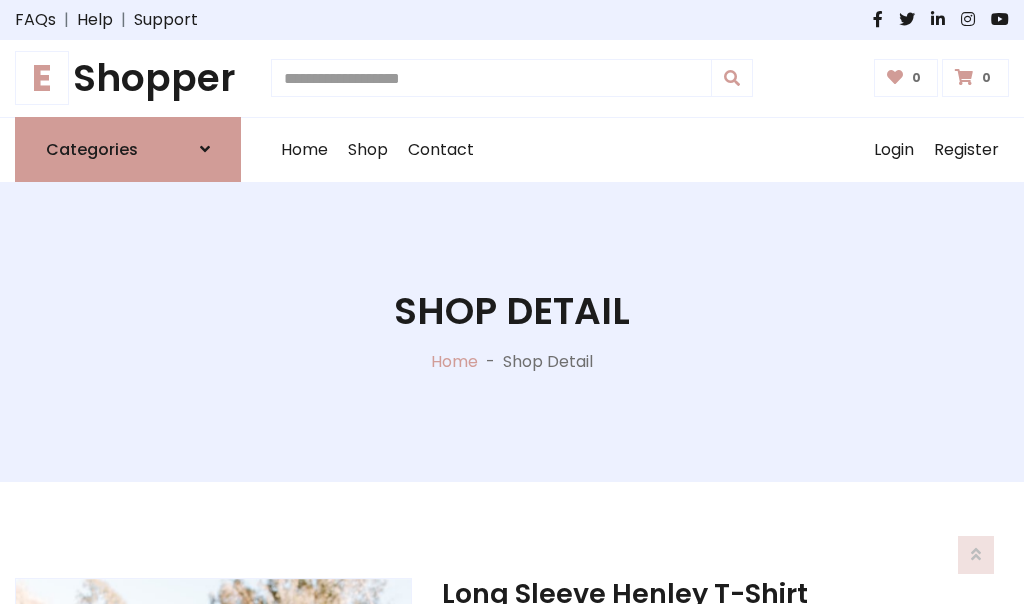 scroll, scrollTop: 182, scrollLeft: 0, axis: vertical 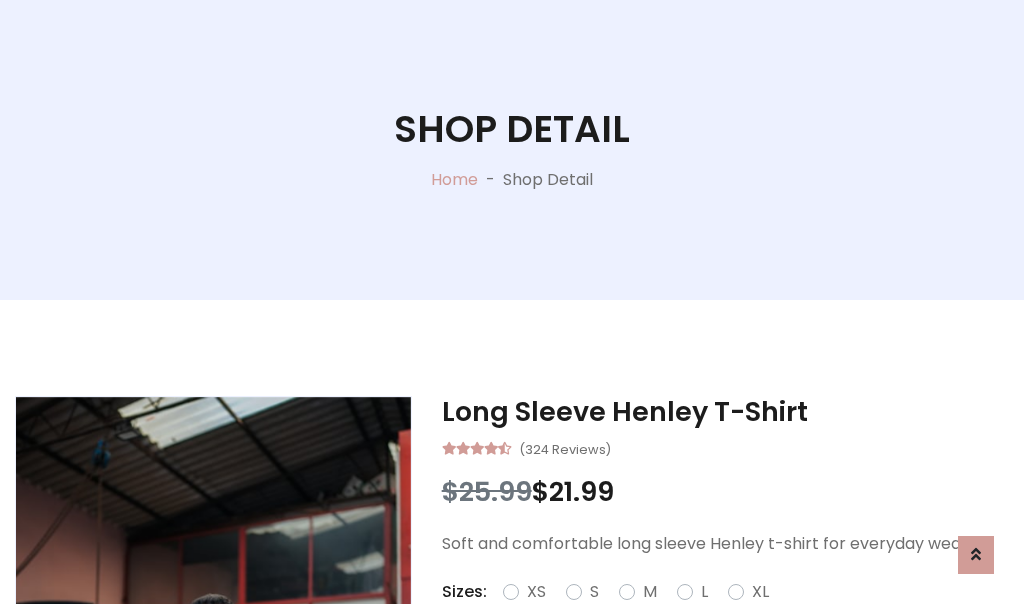 click on "Red" at bounding box center (732, 616) 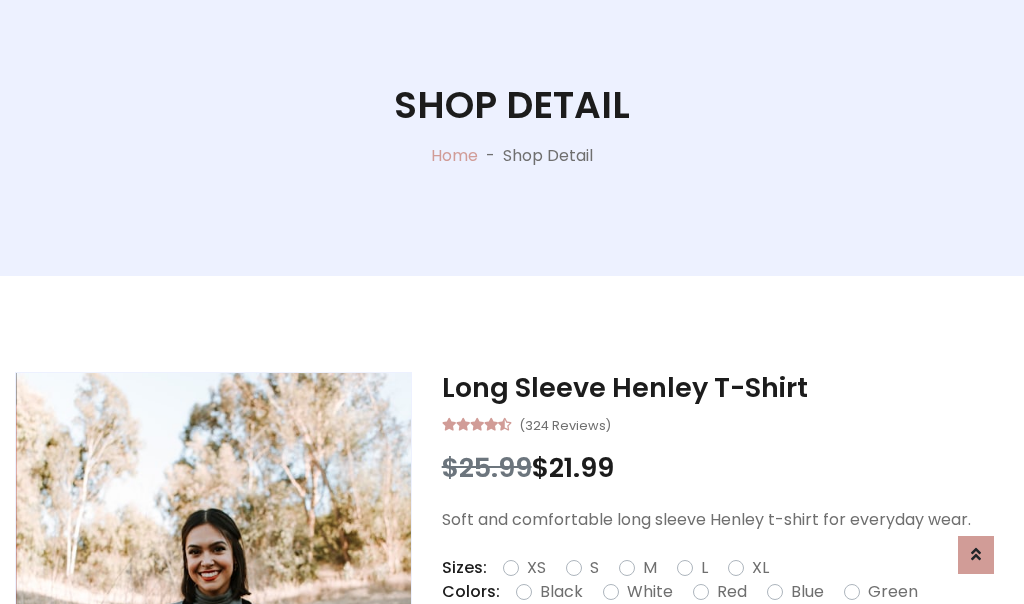click on "Add To Cart" at bounding box center [663, 655] 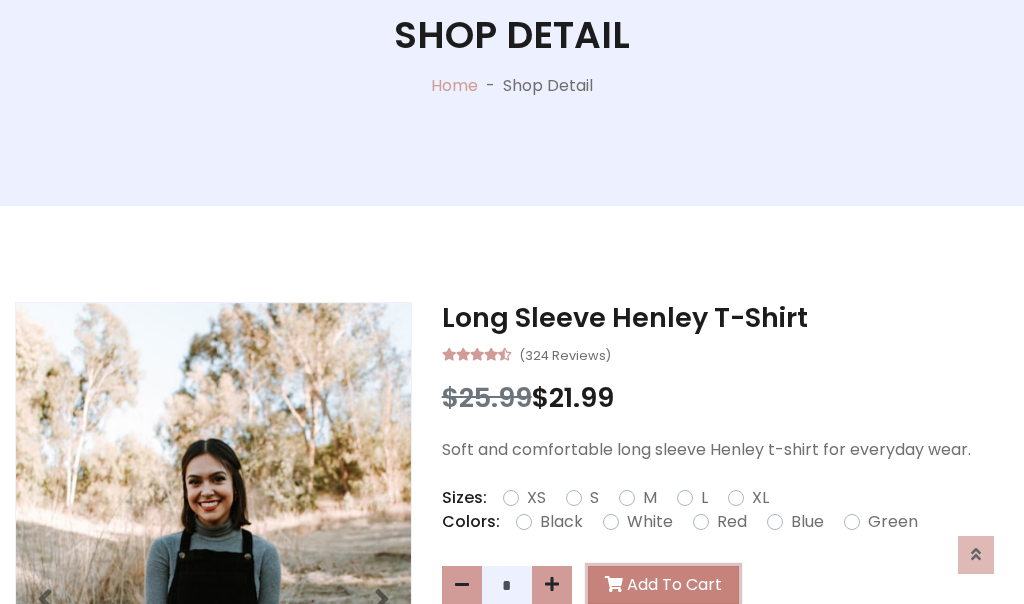 scroll, scrollTop: 0, scrollLeft: 0, axis: both 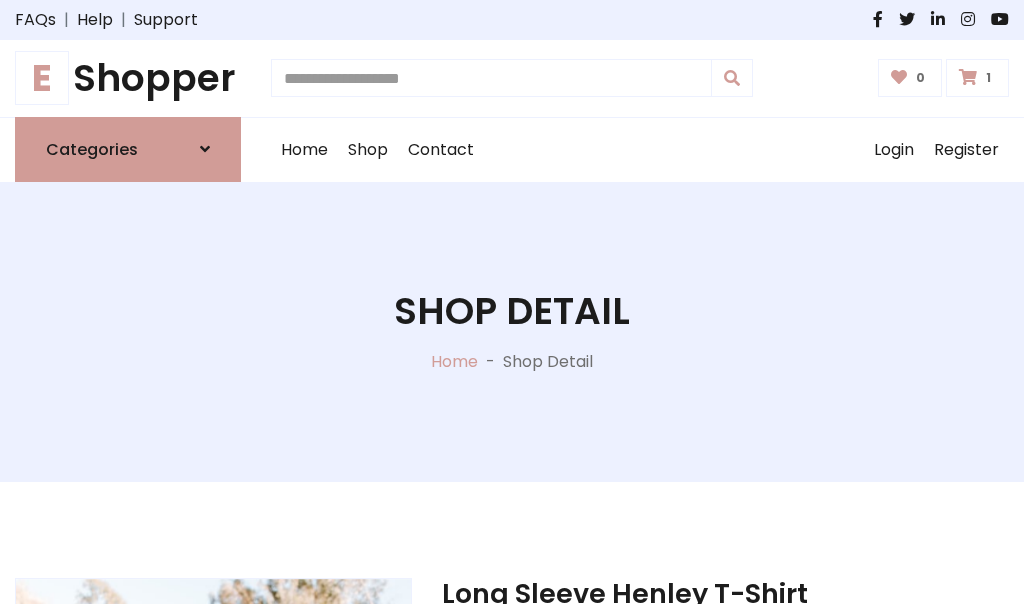 click at bounding box center (968, 77) 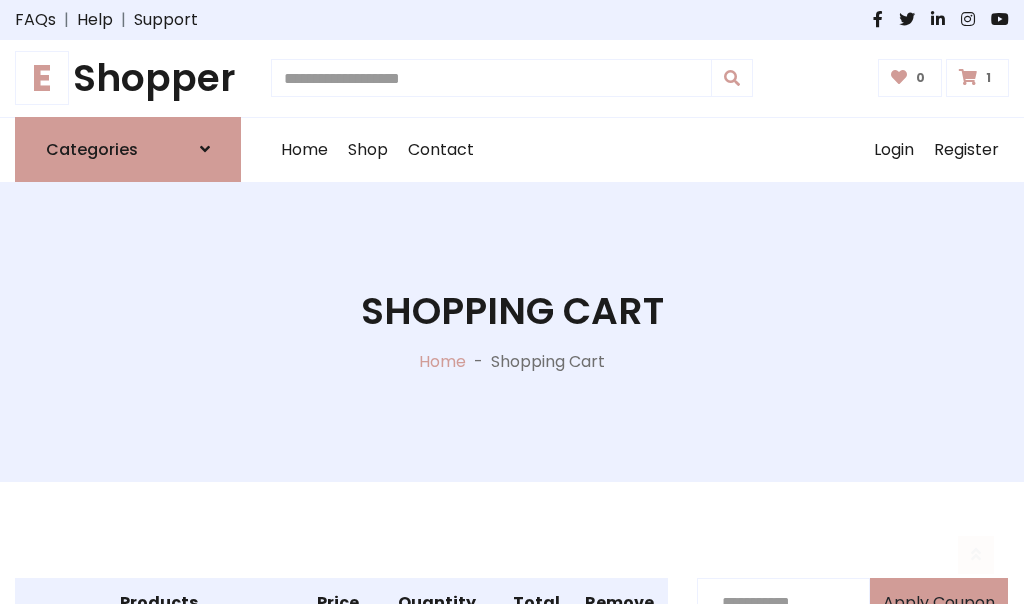 scroll, scrollTop: 474, scrollLeft: 0, axis: vertical 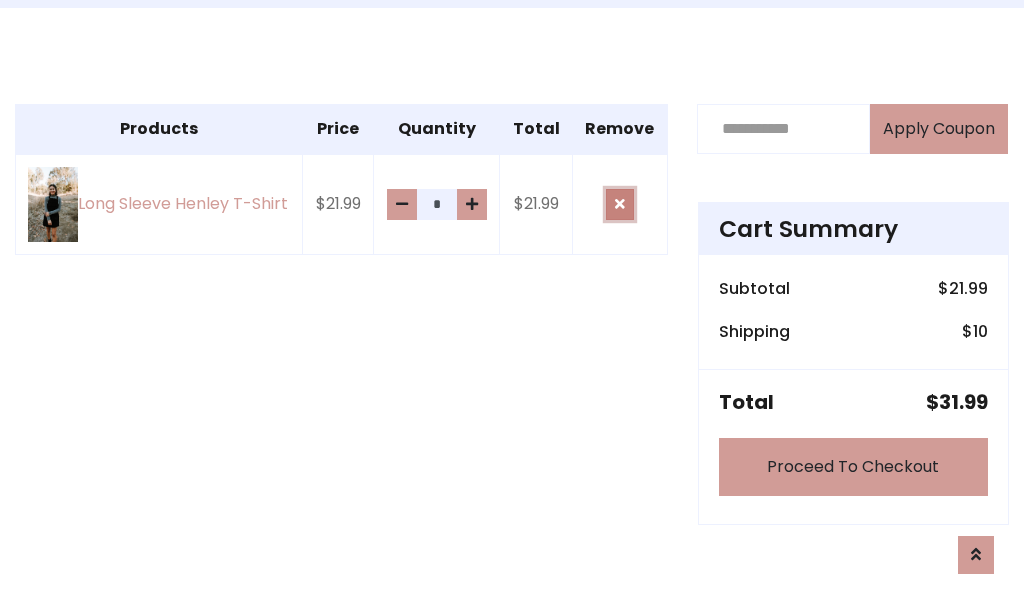 click at bounding box center (620, 204) 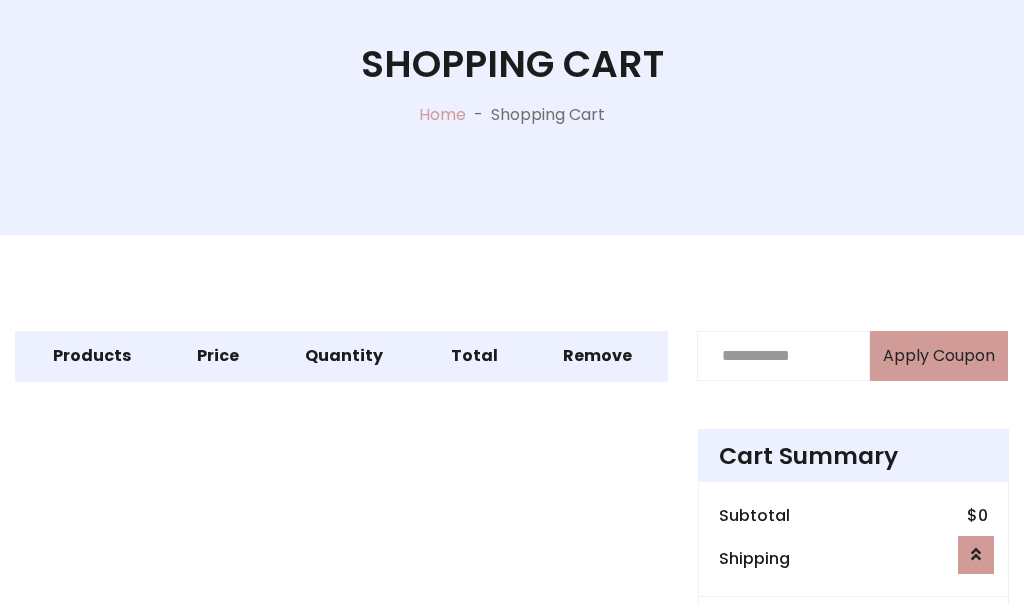 scroll, scrollTop: 366, scrollLeft: 0, axis: vertical 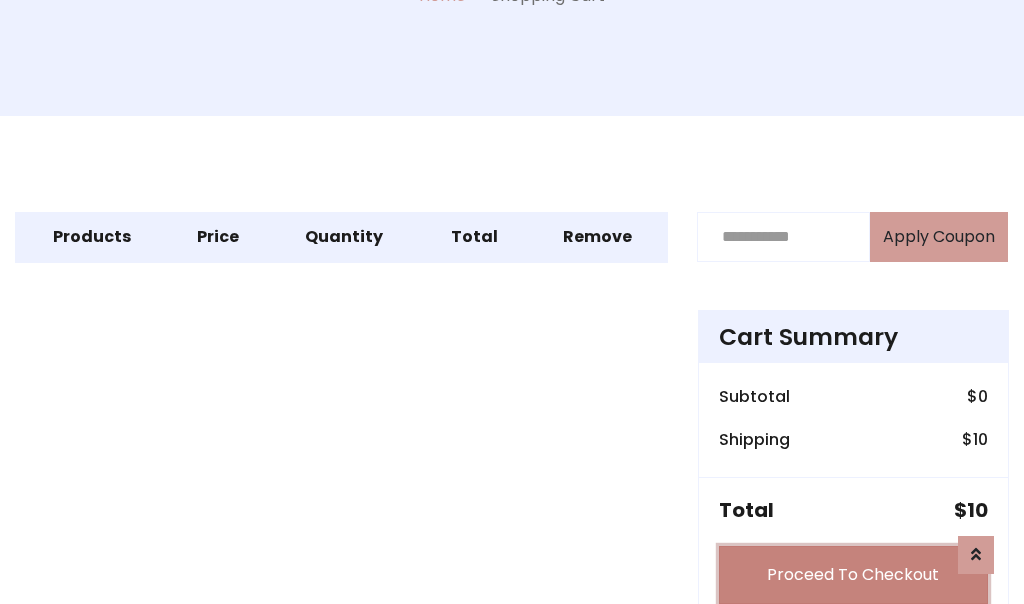 click on "Proceed To Checkout" at bounding box center (853, 575) 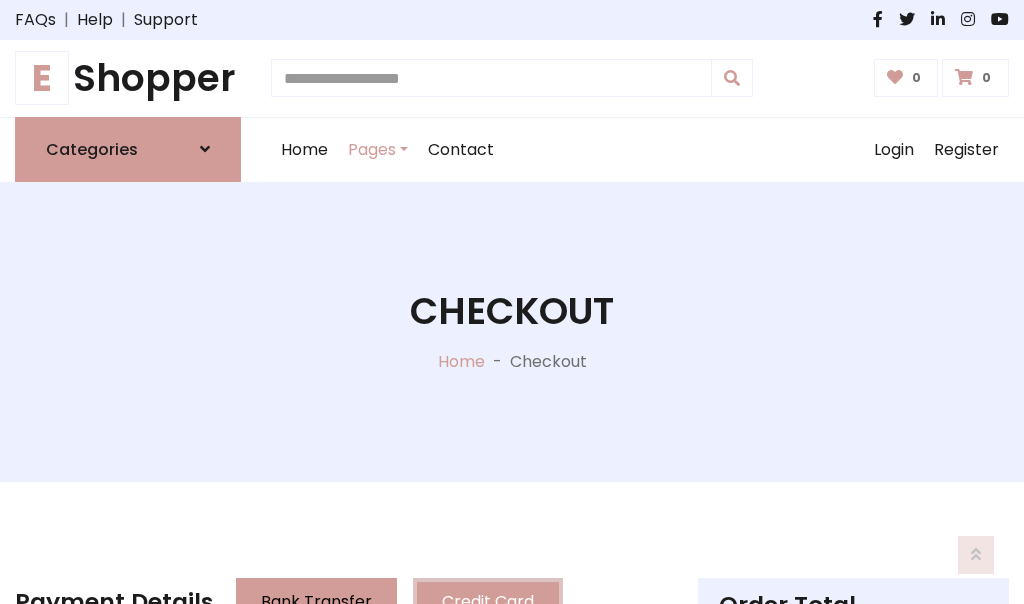 scroll, scrollTop: 137, scrollLeft: 0, axis: vertical 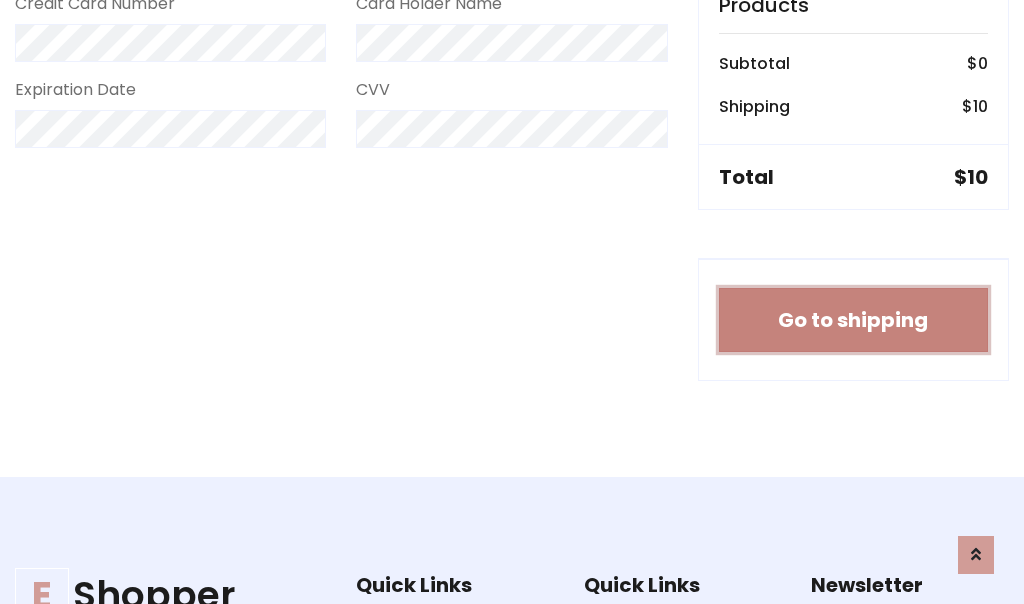 click on "Go to shipping" at bounding box center (853, 320) 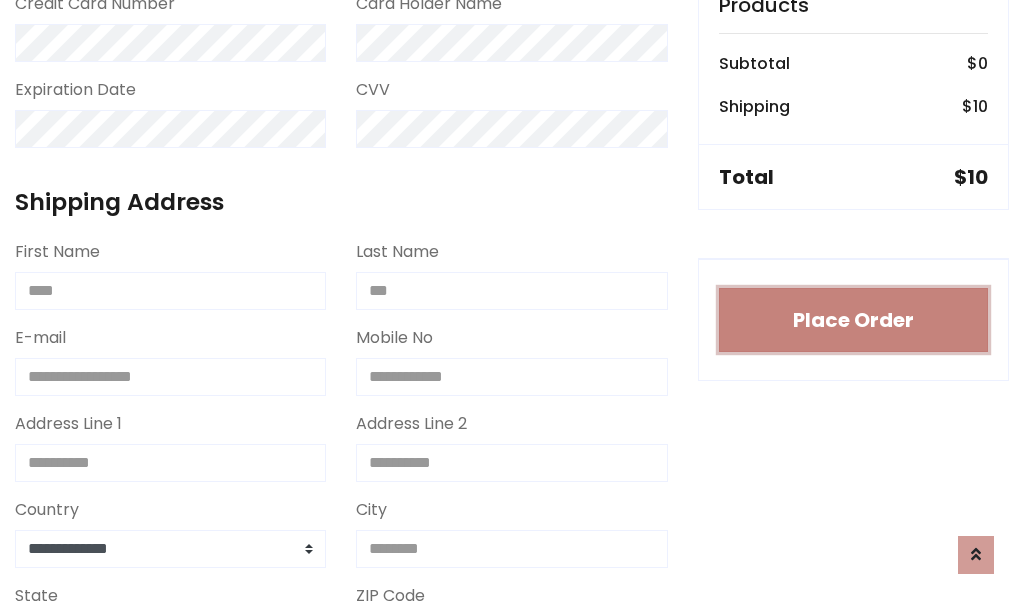 type 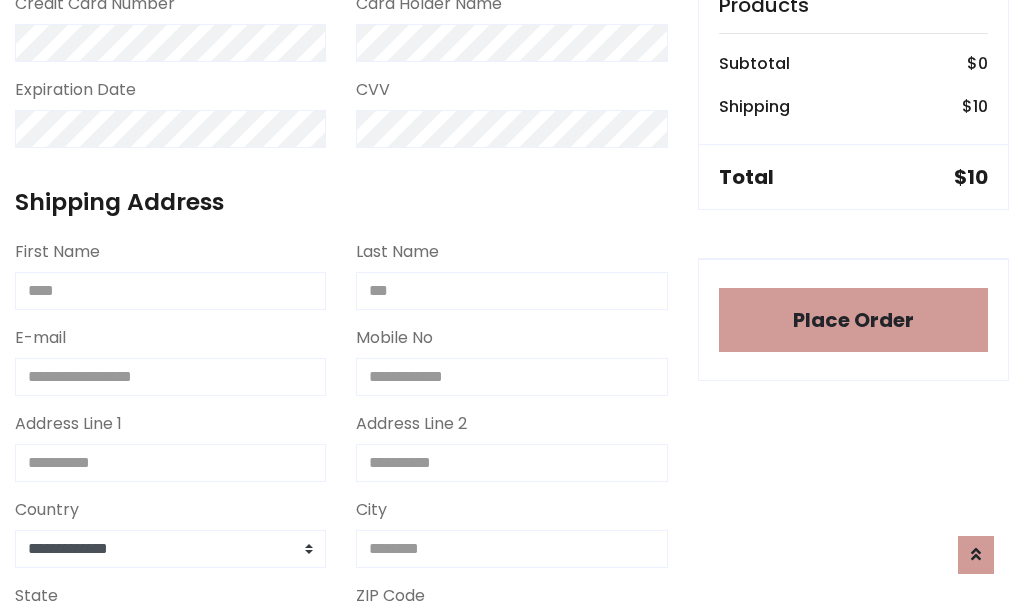 scroll, scrollTop: 1216, scrollLeft: 0, axis: vertical 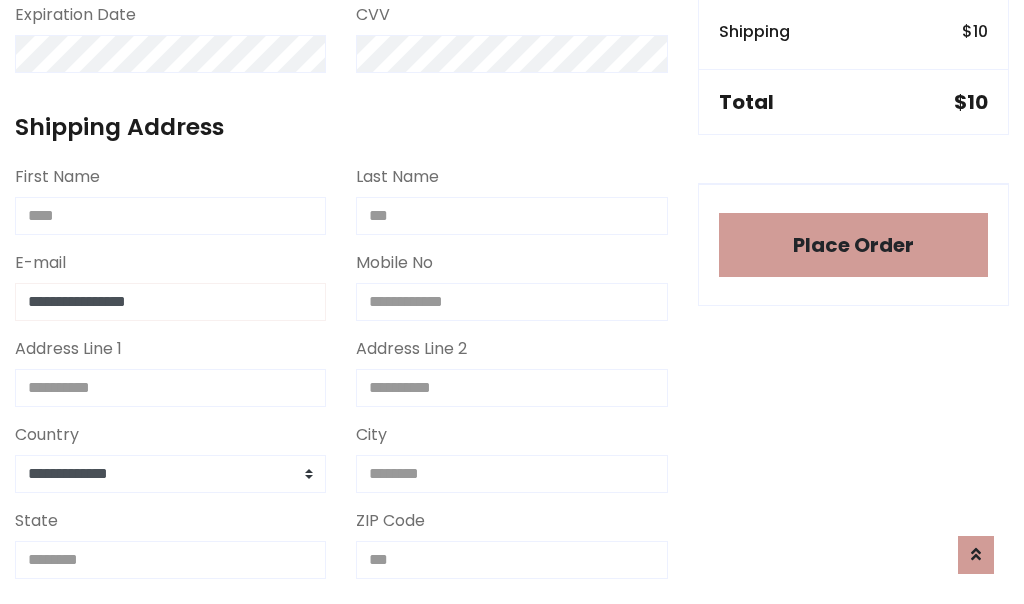 type on "**********" 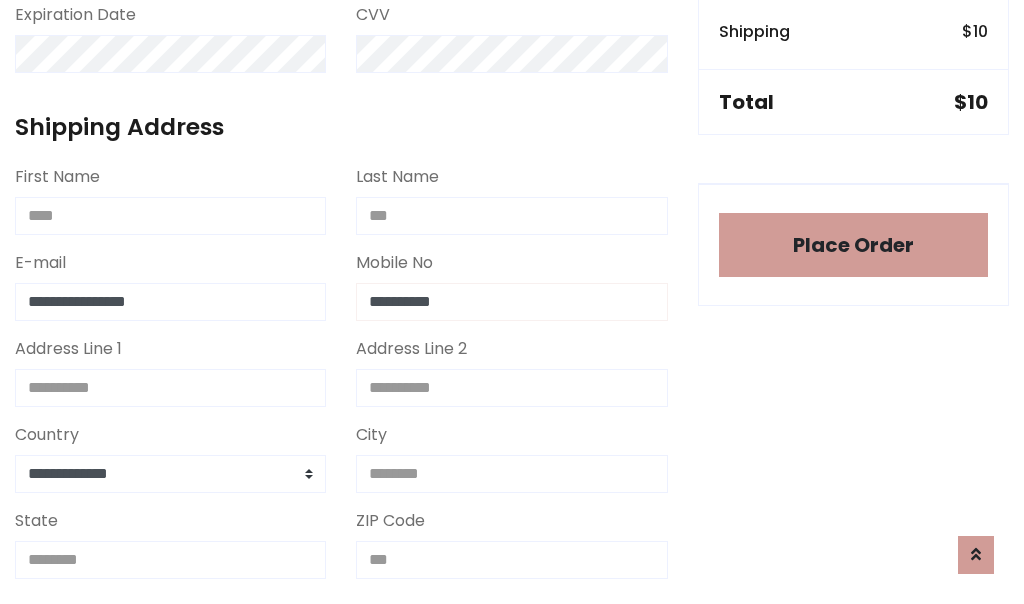 type on "**********" 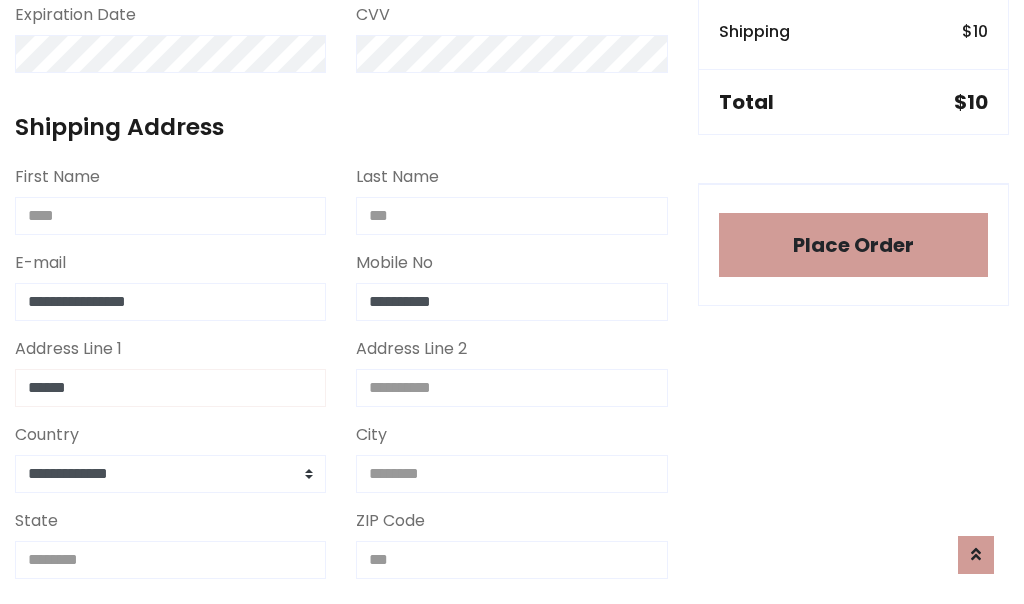 type on "******" 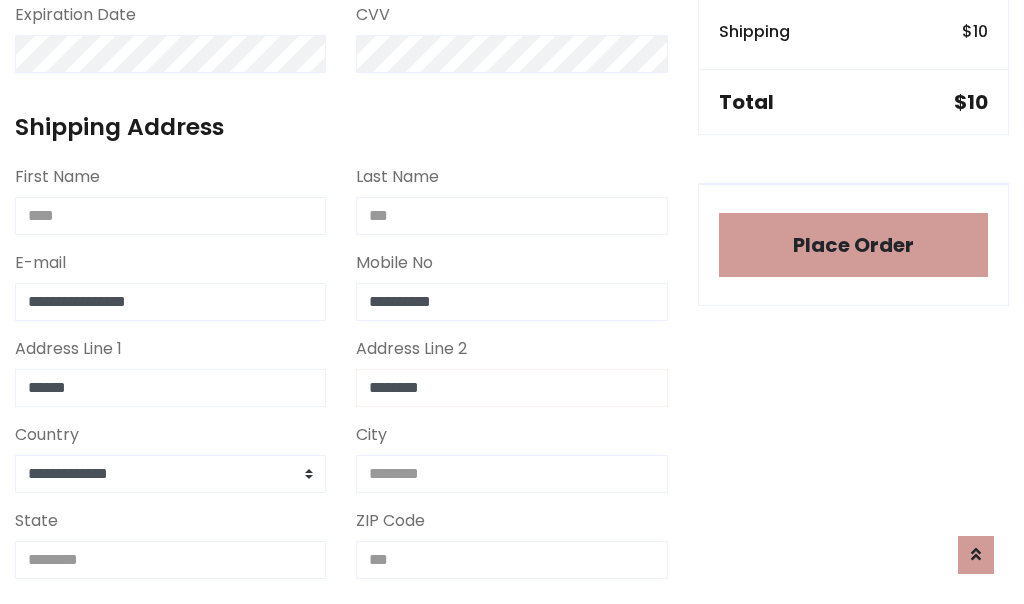 type on "********" 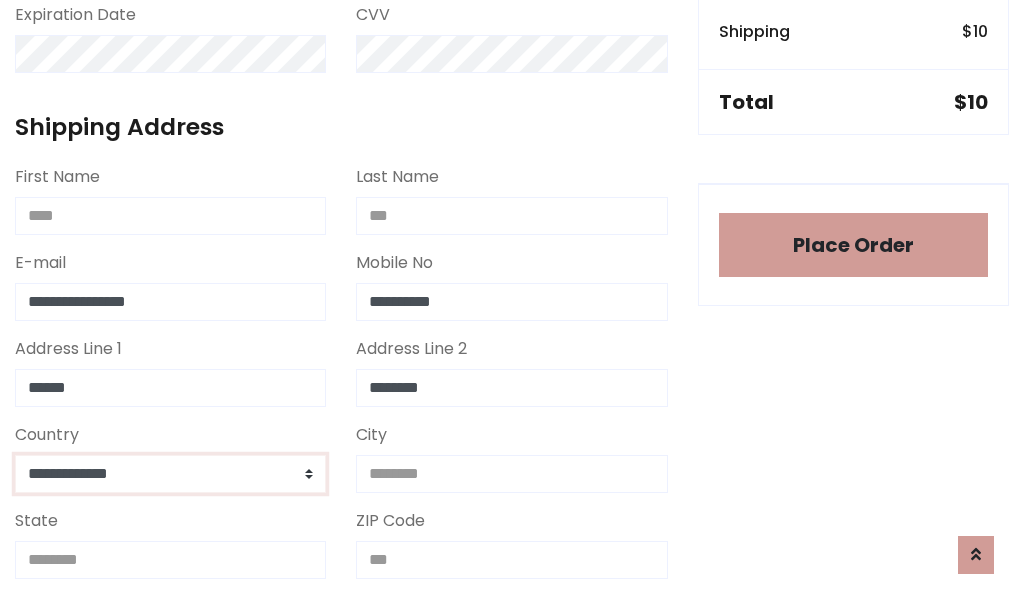 select on "*******" 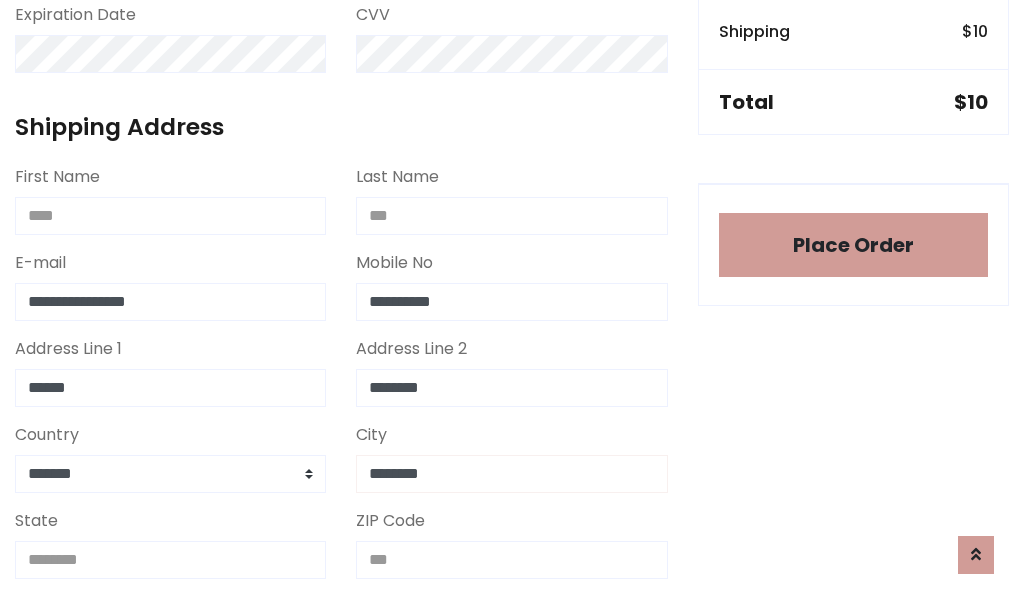 type on "********" 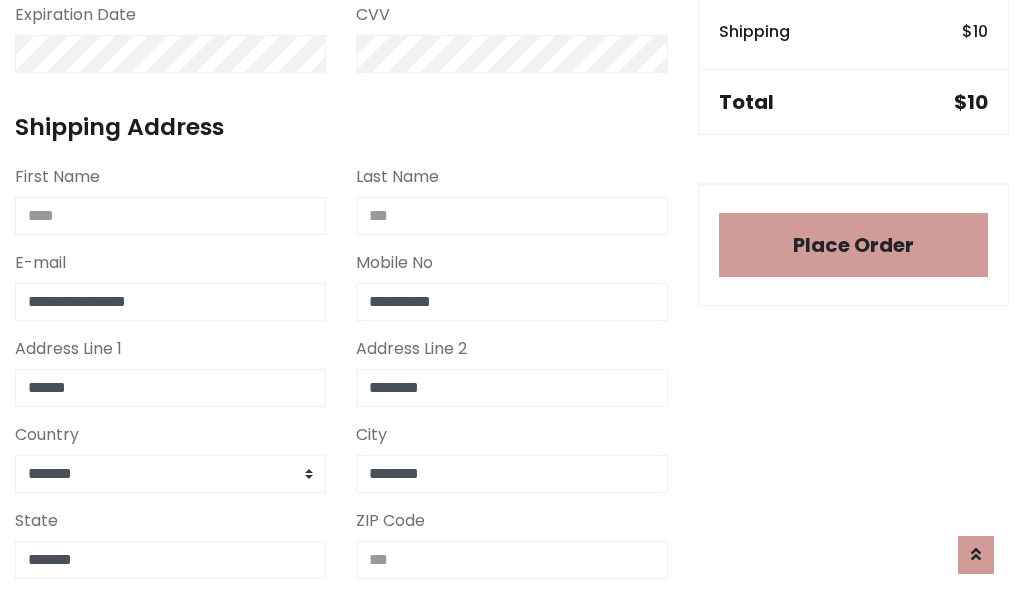 type on "*******" 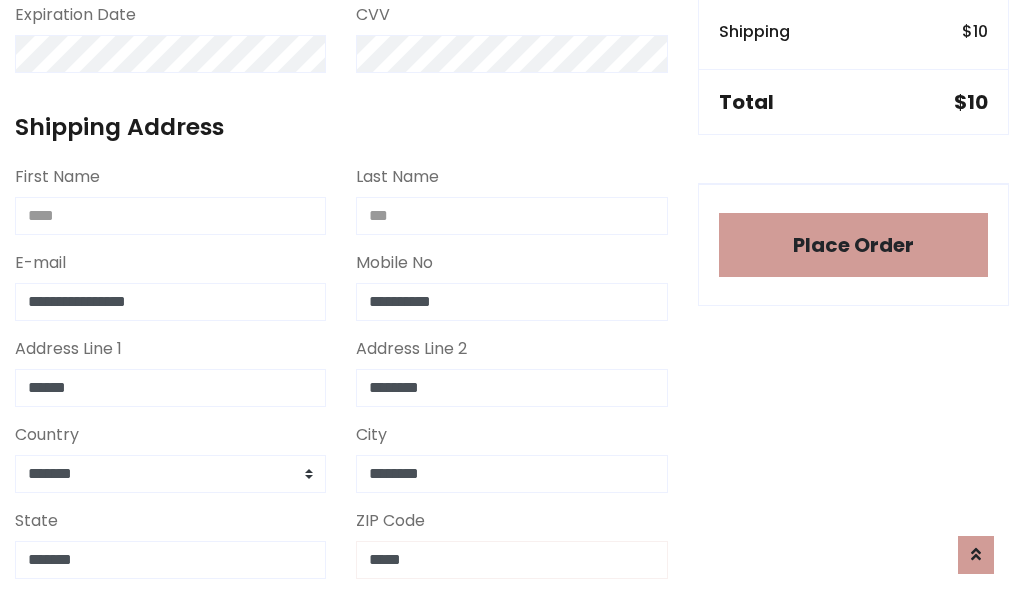 scroll, scrollTop: 403, scrollLeft: 0, axis: vertical 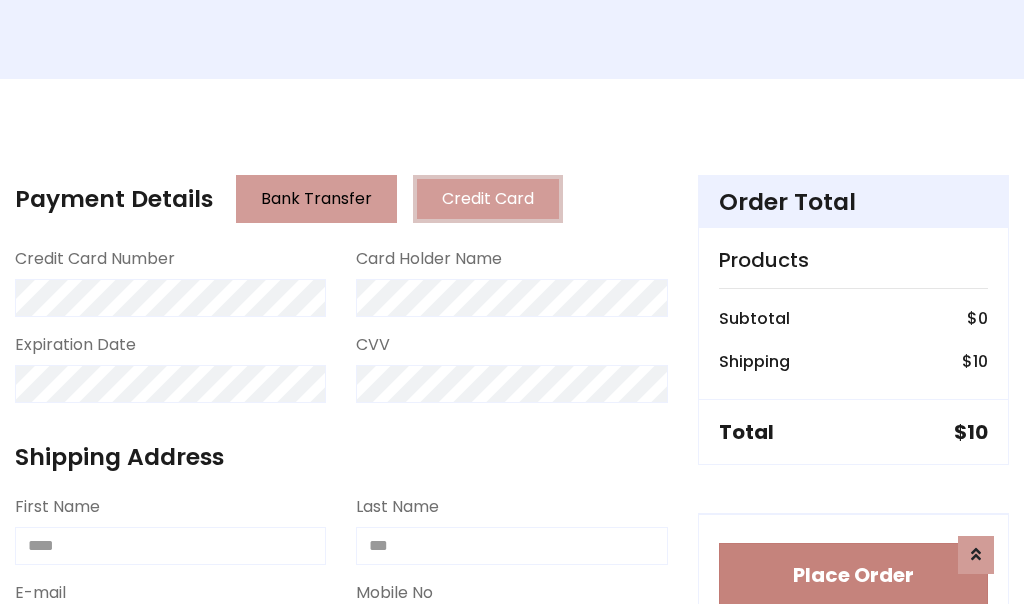 type on "*****" 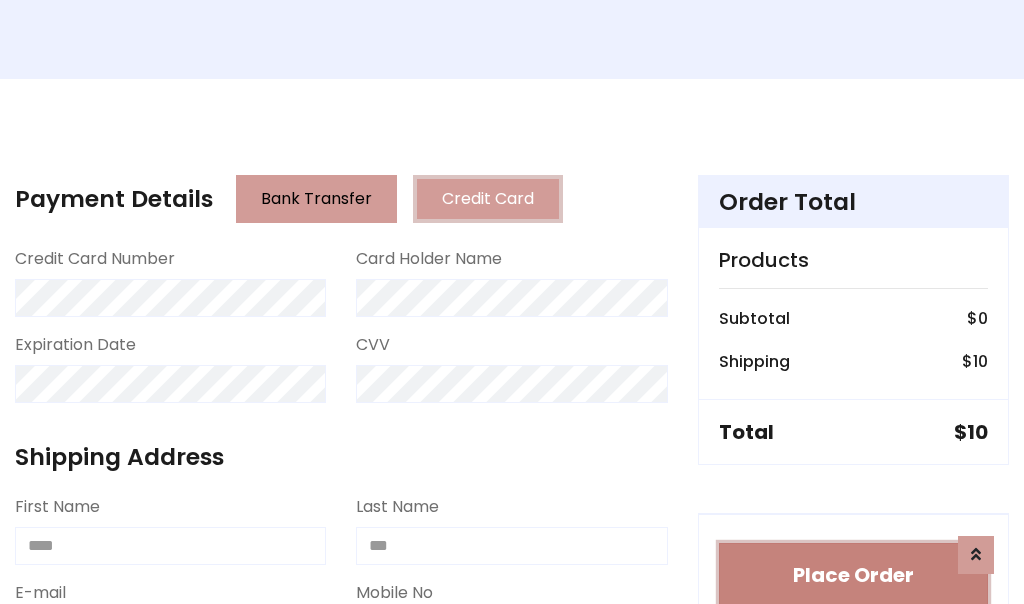 click on "Place Order" at bounding box center (853, 575) 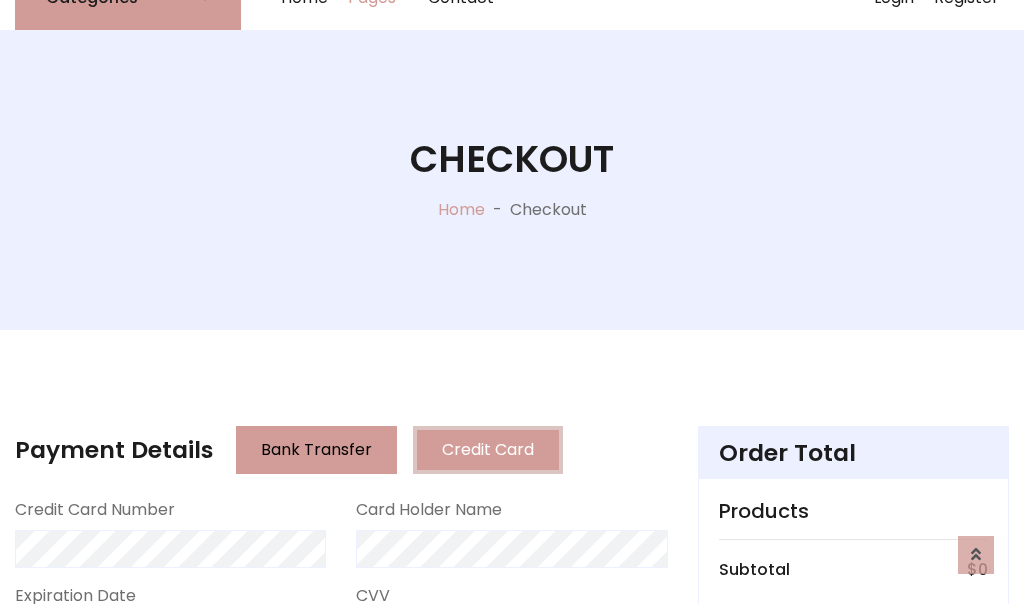 scroll, scrollTop: 0, scrollLeft: 0, axis: both 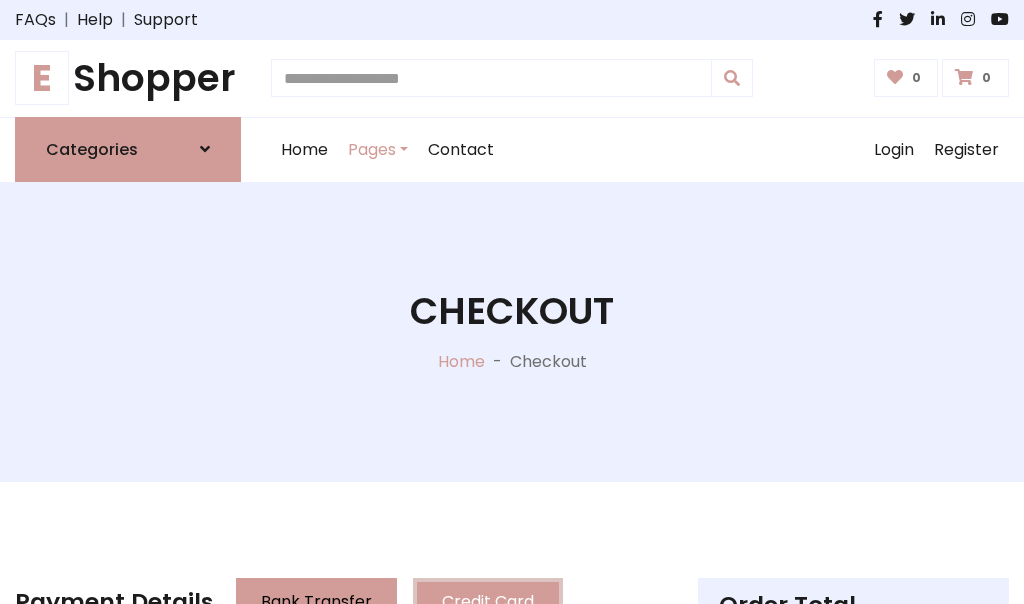 click on "E Shopper" at bounding box center [128, 78] 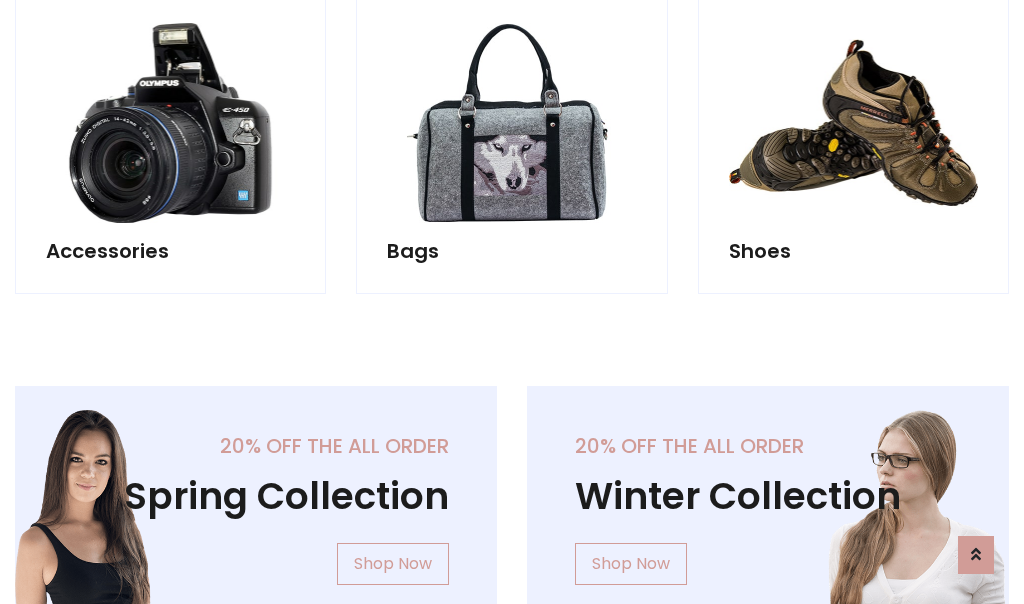 scroll, scrollTop: 770, scrollLeft: 0, axis: vertical 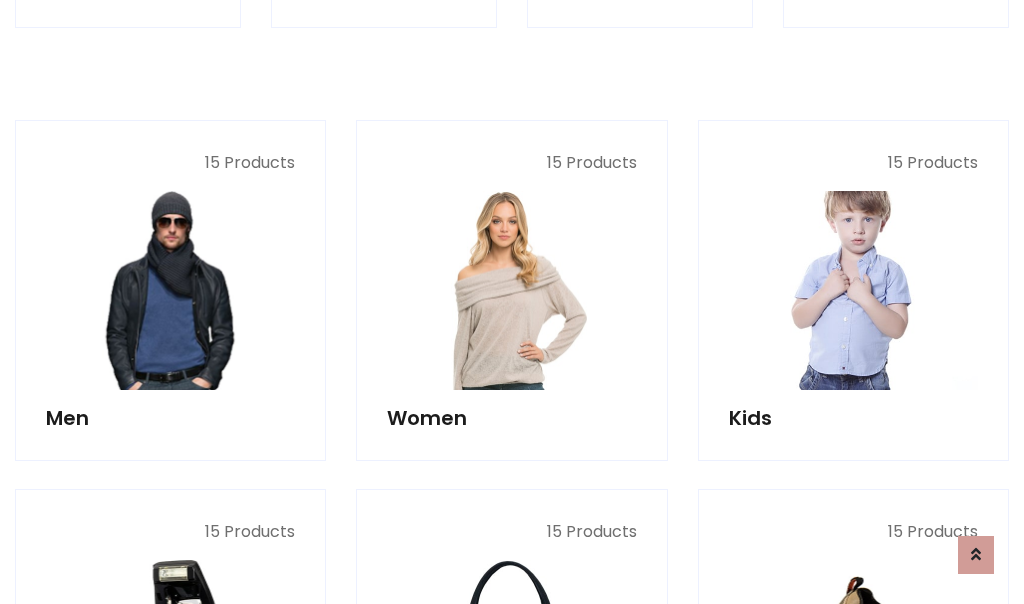 click at bounding box center (853, 290) 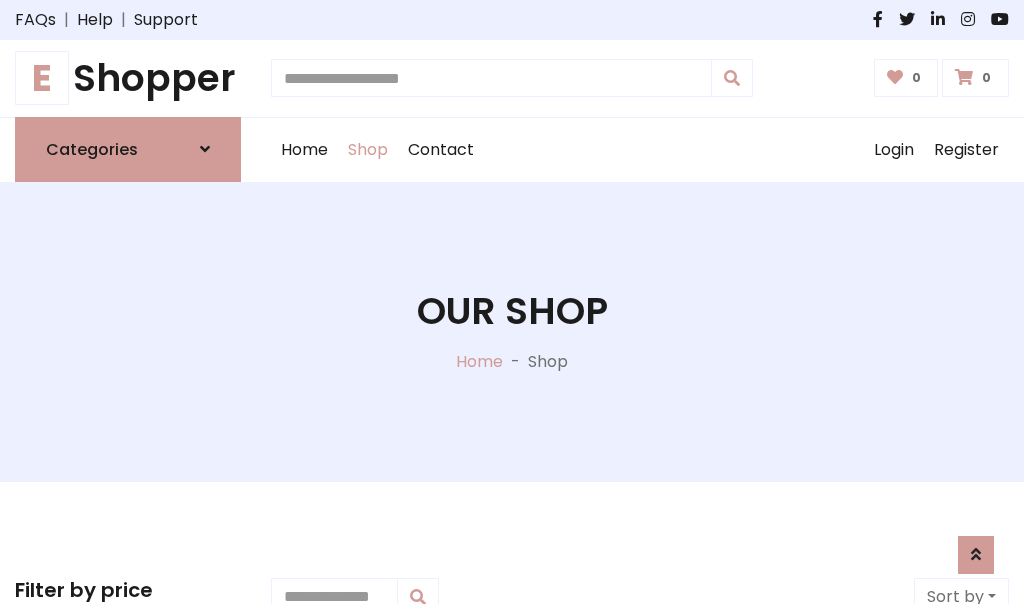scroll, scrollTop: 549, scrollLeft: 0, axis: vertical 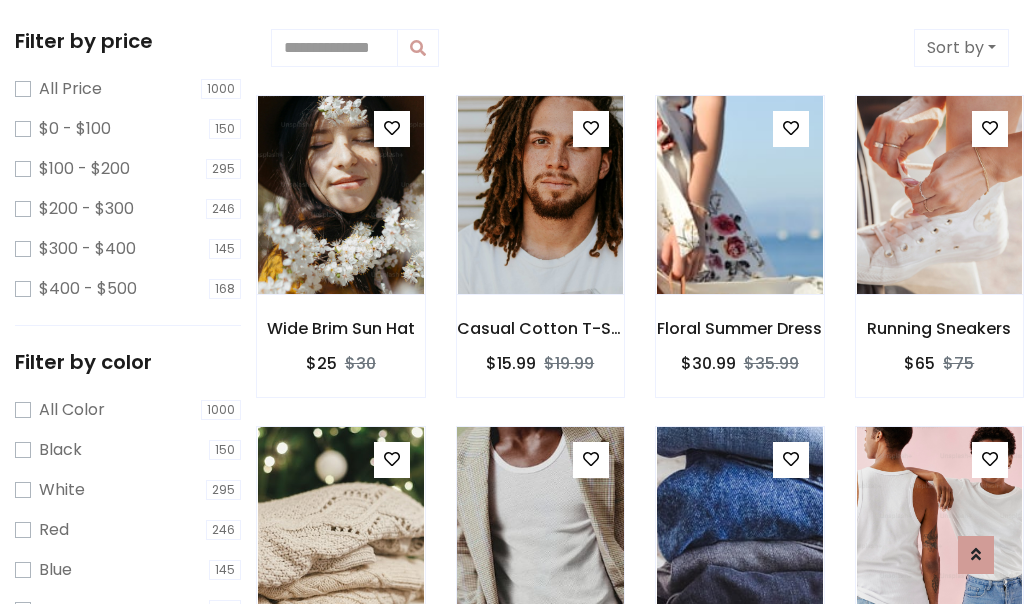 click at bounding box center (591, 459) 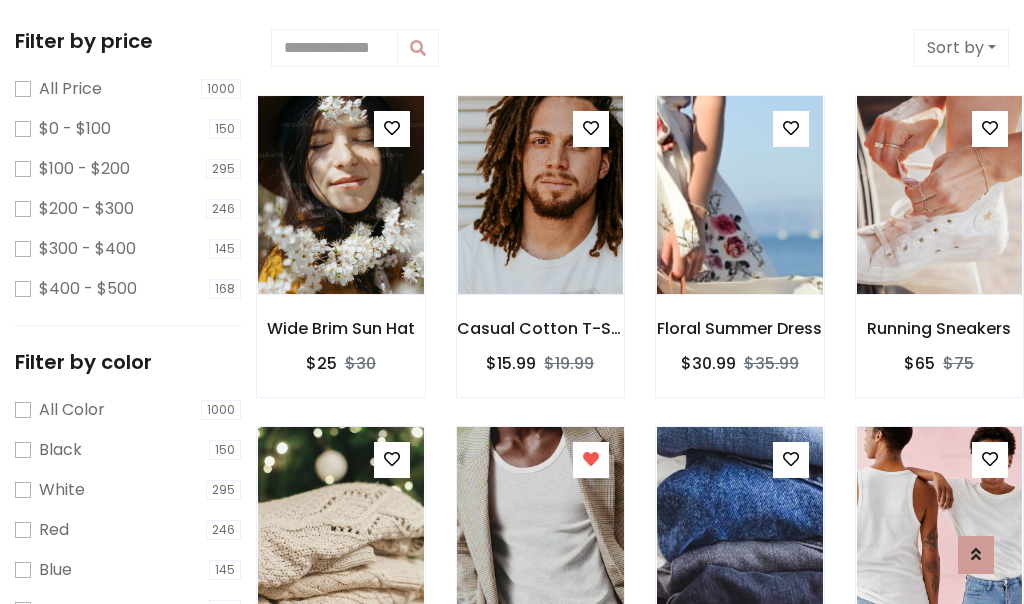 click at bounding box center (540, 526) 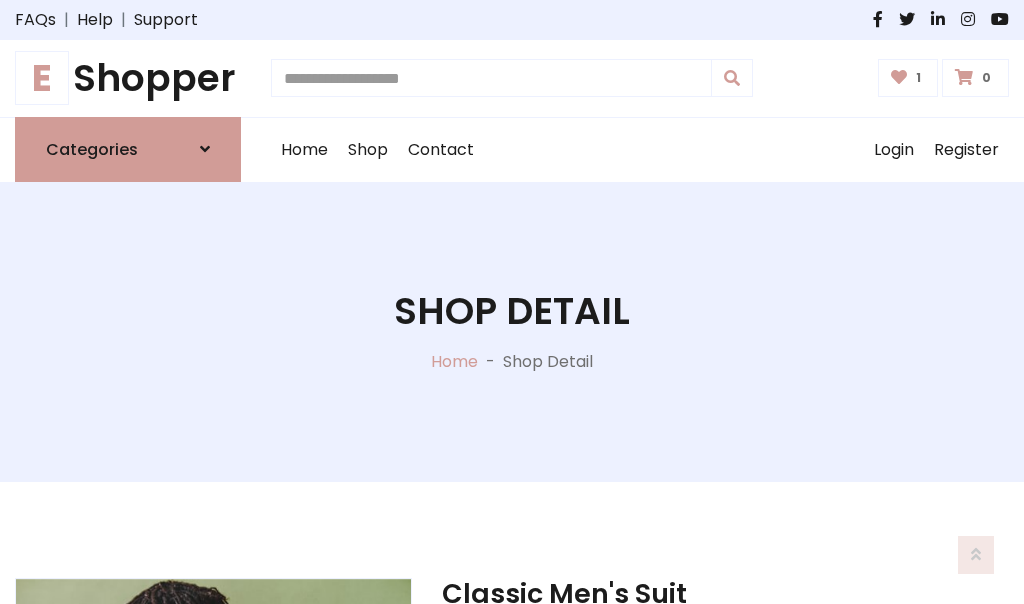 scroll, scrollTop: 262, scrollLeft: 0, axis: vertical 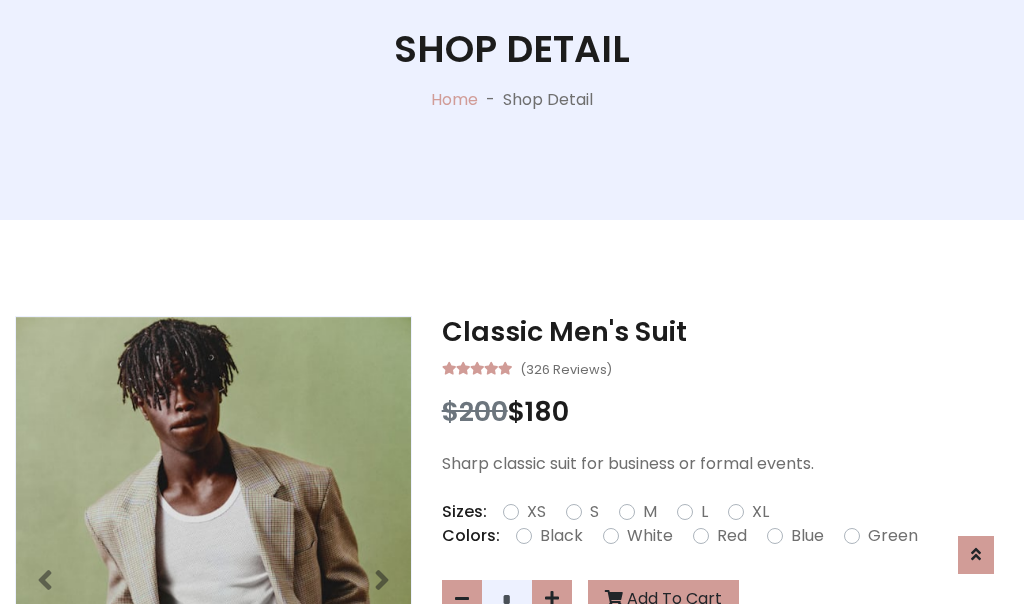 click on "XL" at bounding box center (760, 512) 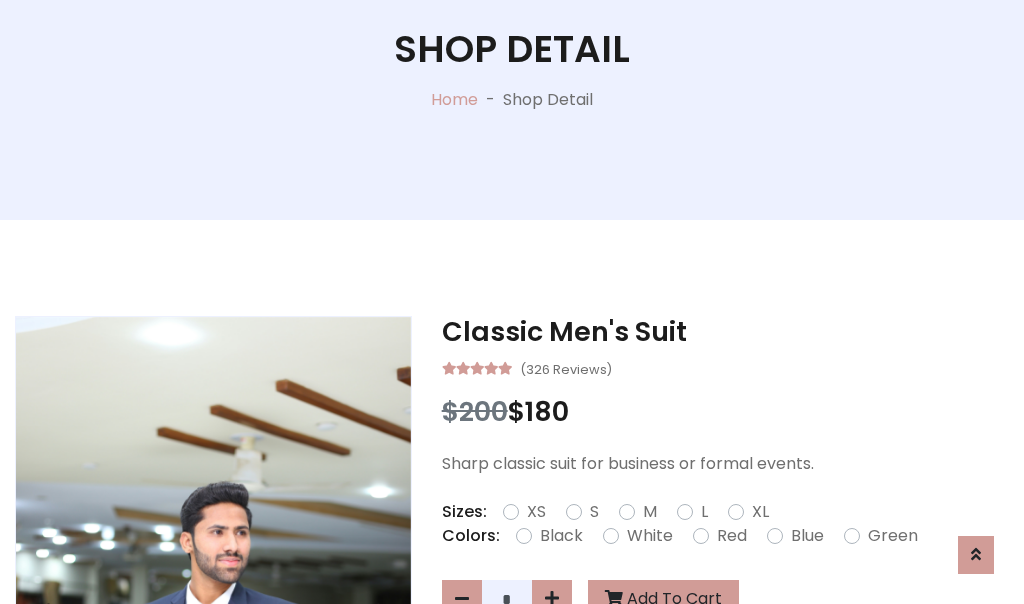 click on "Black" at bounding box center [561, 536] 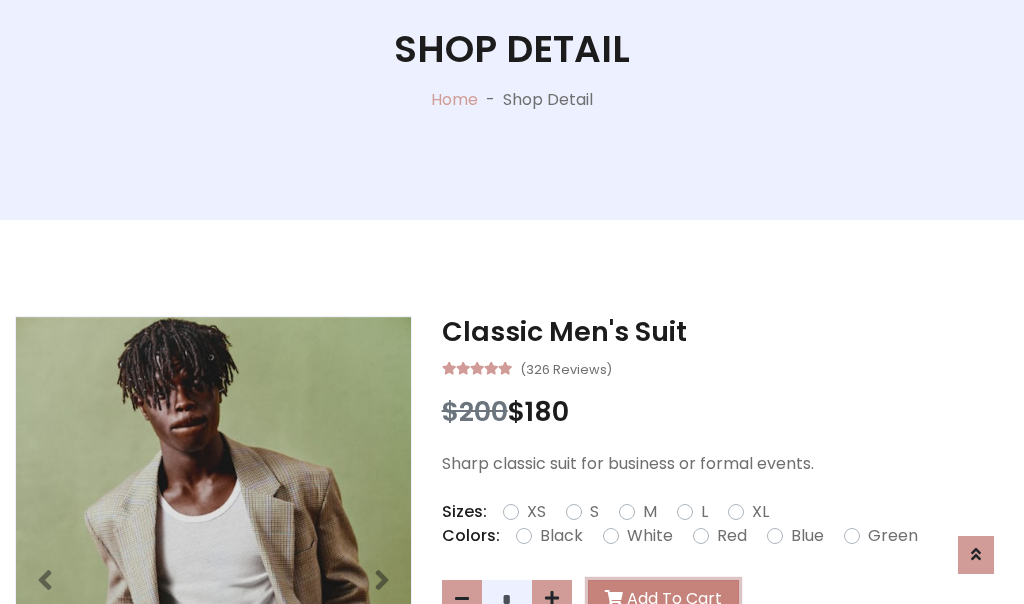 click on "Add To Cart" at bounding box center [663, 599] 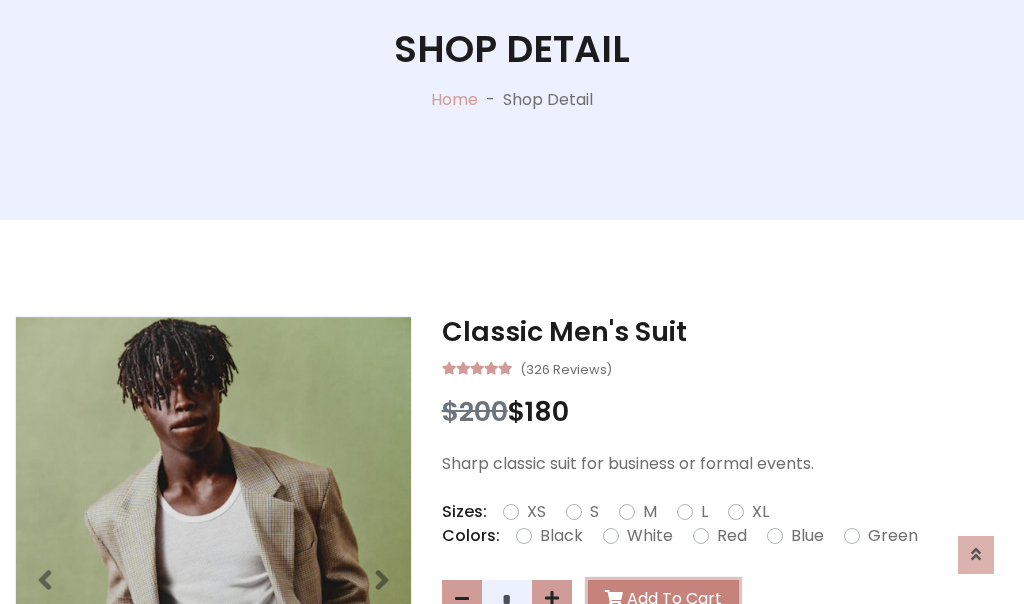scroll, scrollTop: 0, scrollLeft: 0, axis: both 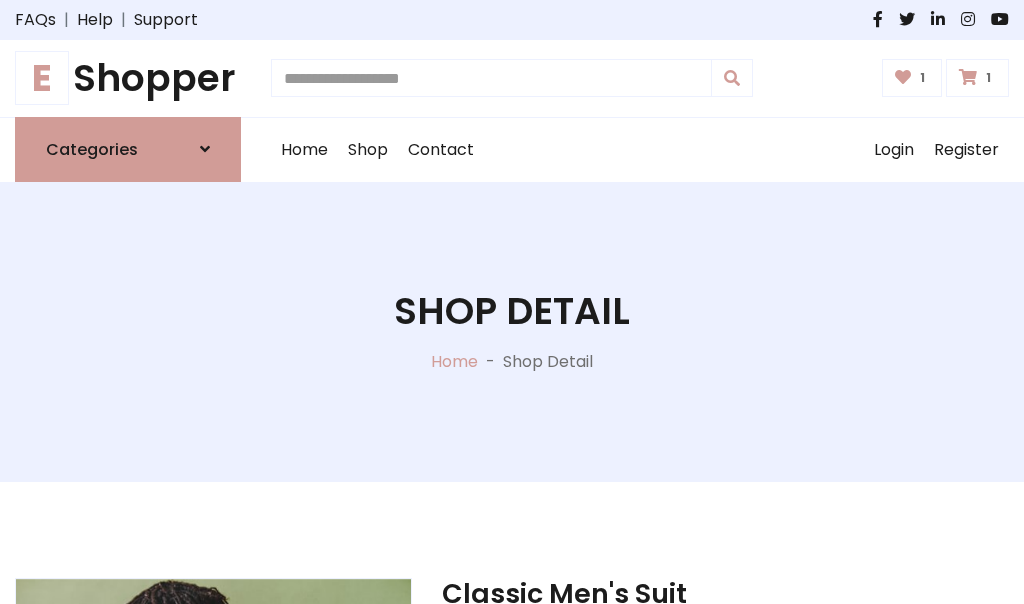 click at bounding box center (968, 77) 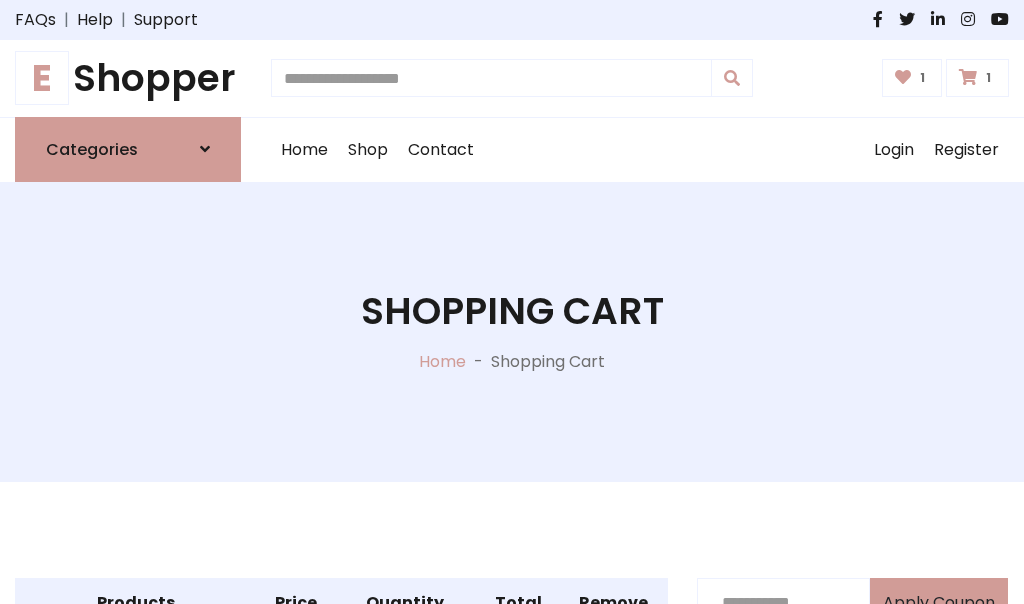 scroll, scrollTop: 570, scrollLeft: 0, axis: vertical 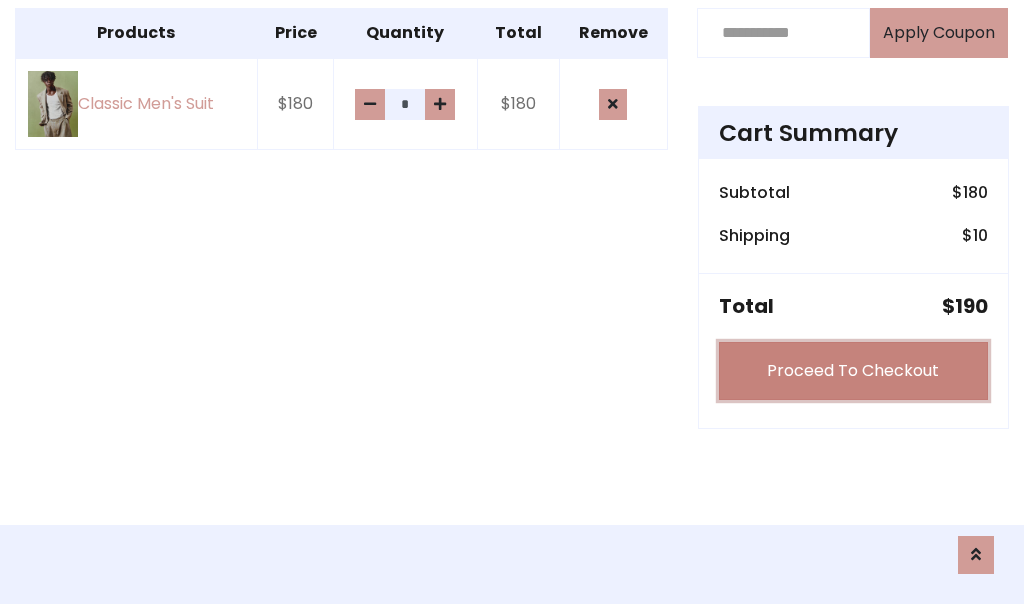 click on "Proceed To Checkout" at bounding box center (853, 371) 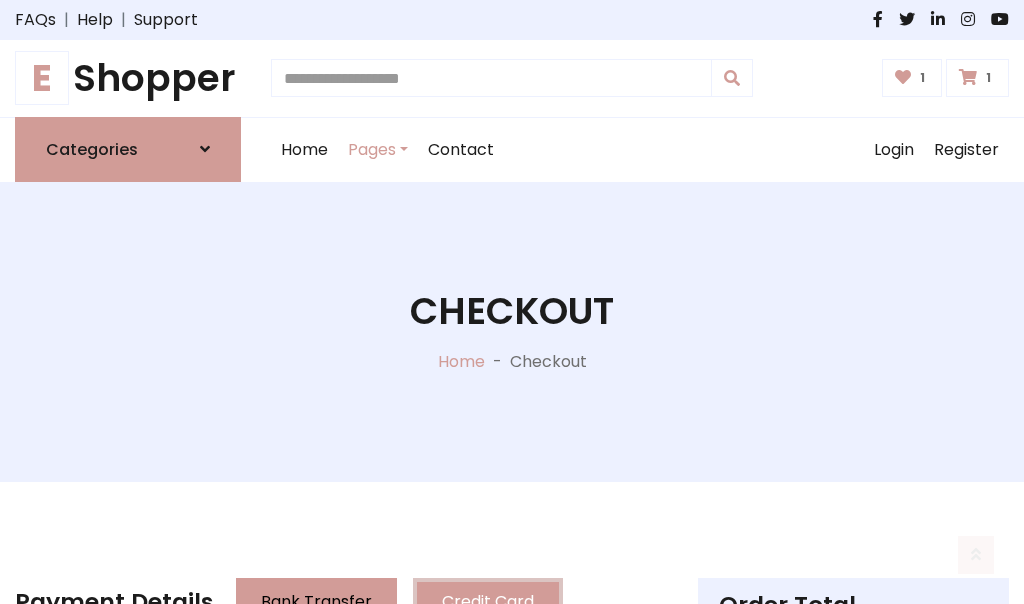 scroll, scrollTop: 201, scrollLeft: 0, axis: vertical 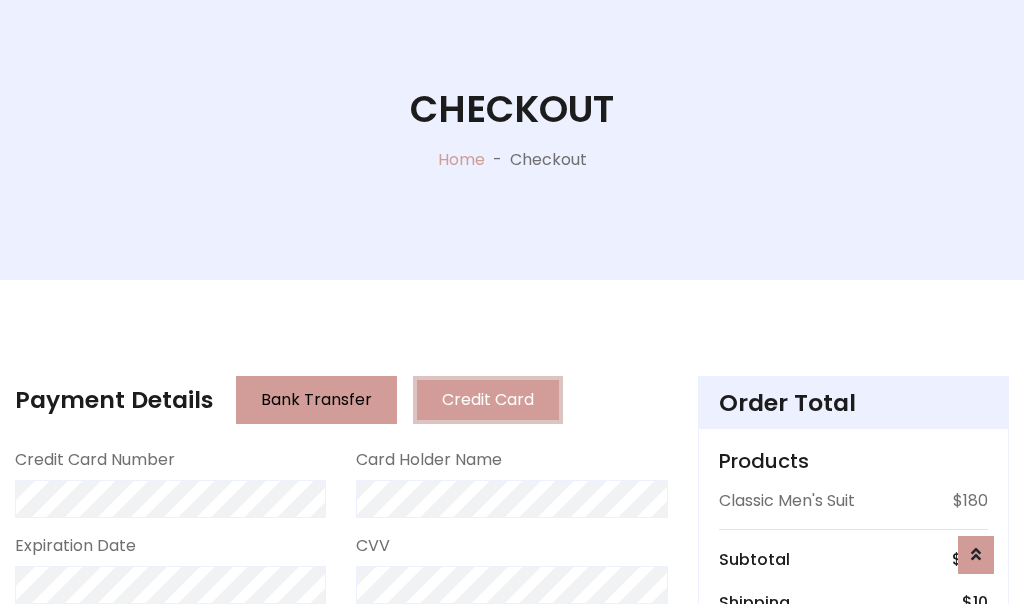 click on "Go to shipping" at bounding box center (853, 816) 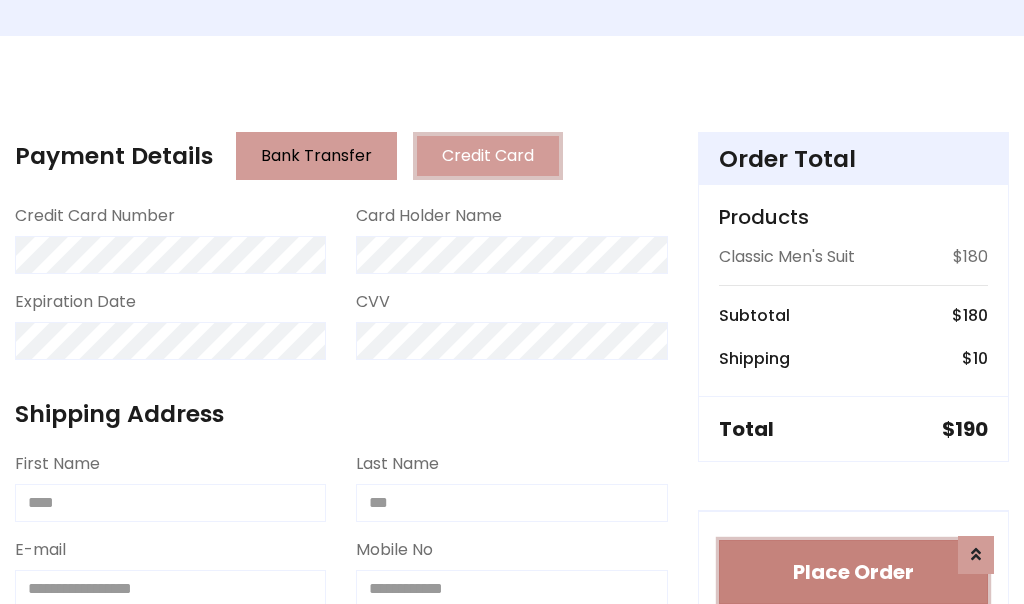 type 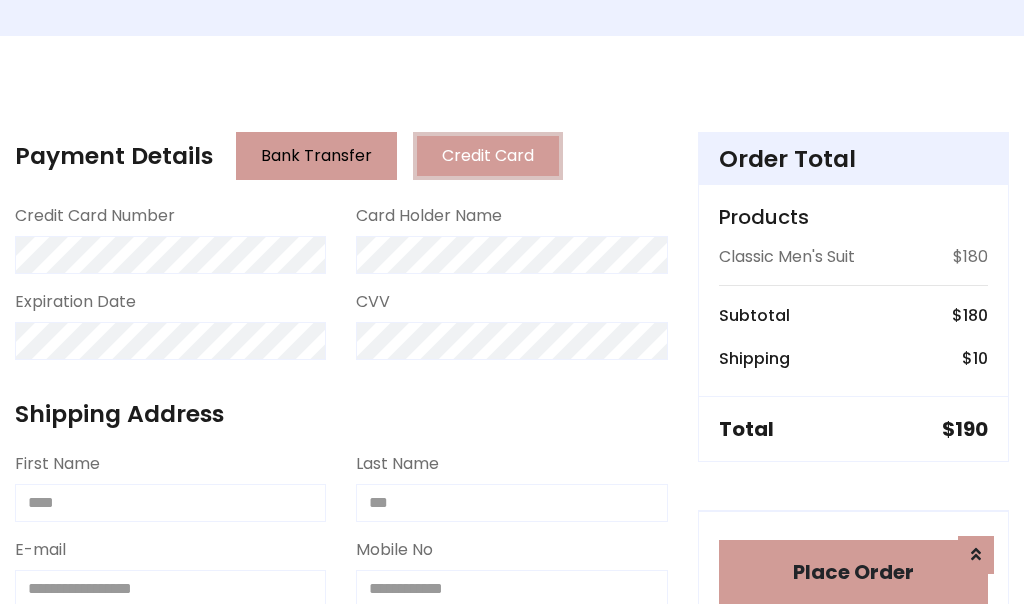 scroll, scrollTop: 1216, scrollLeft: 0, axis: vertical 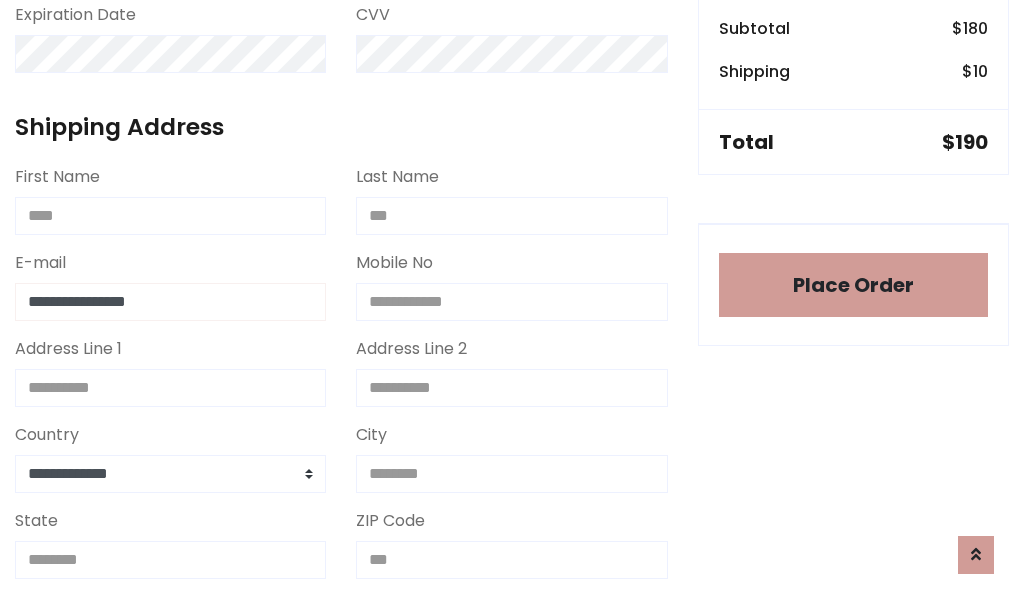 type on "**********" 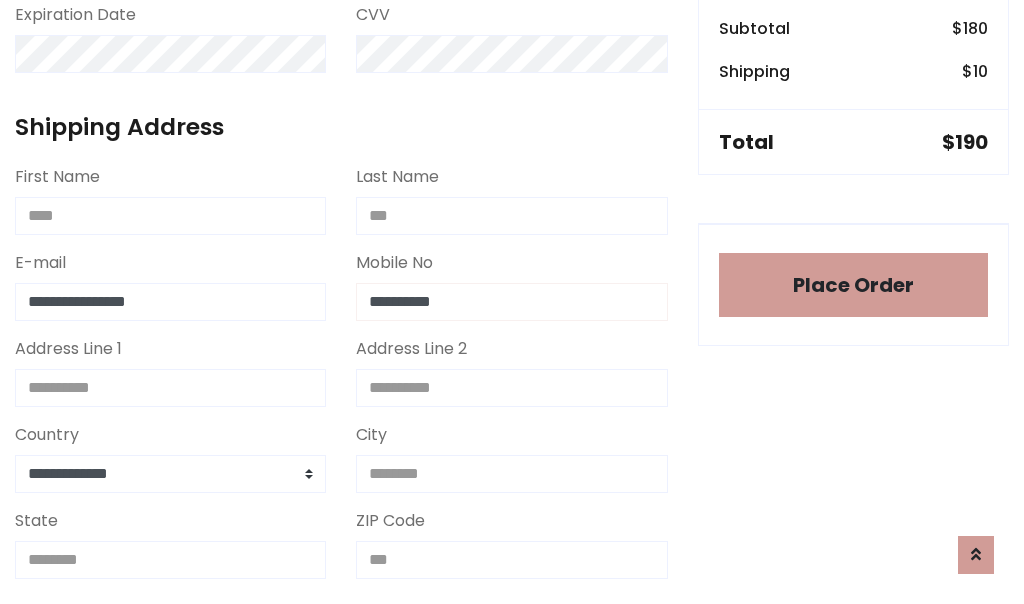 scroll, scrollTop: 573, scrollLeft: 0, axis: vertical 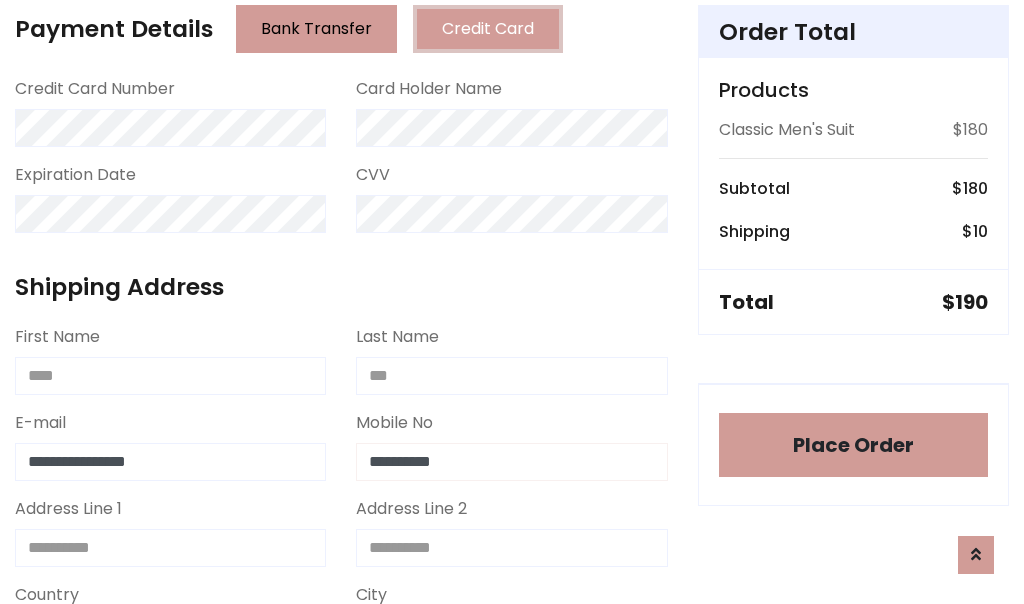 type on "**********" 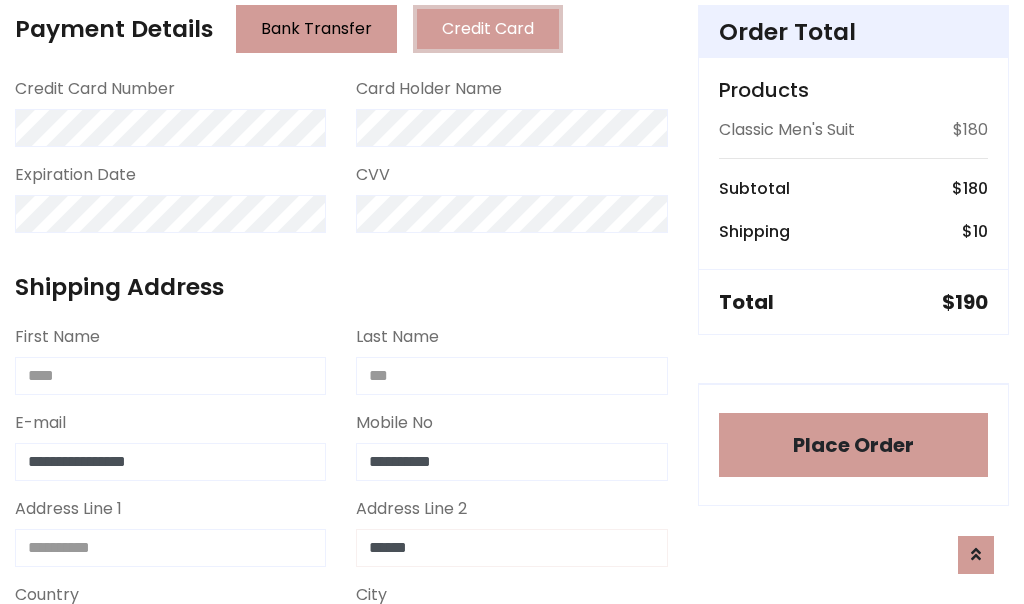 type on "******" 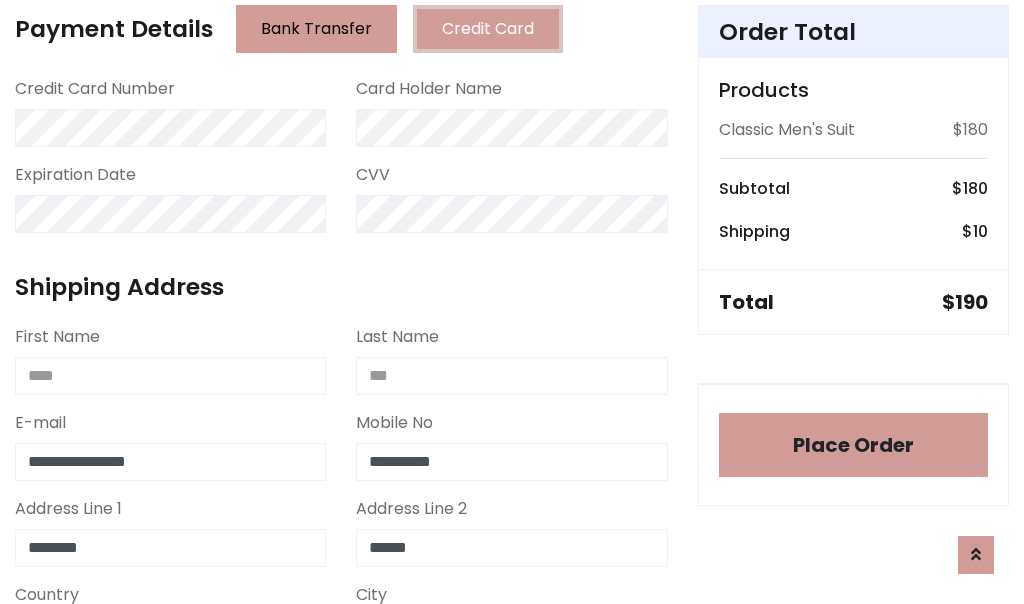 type on "********" 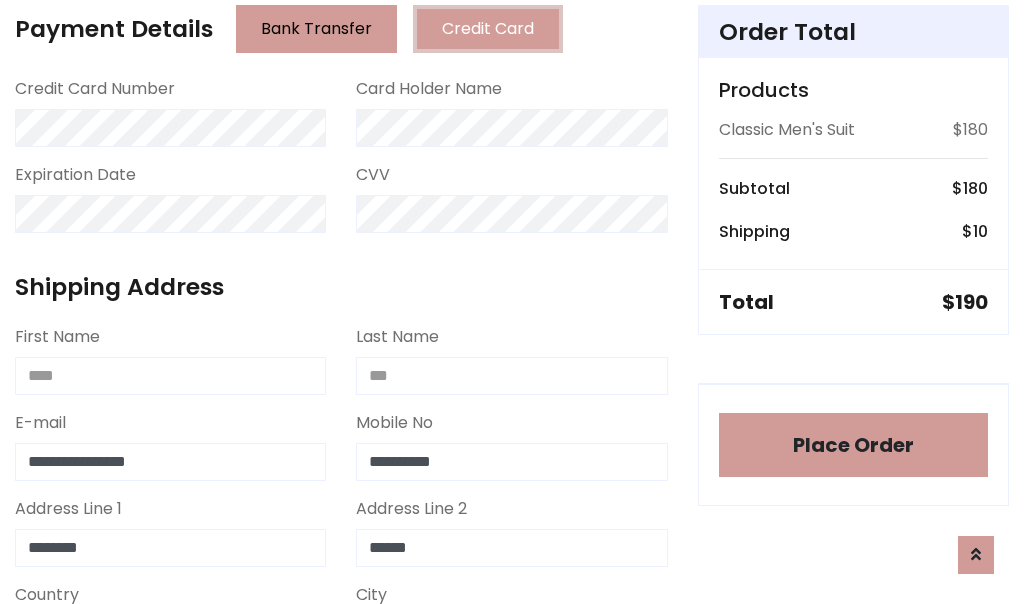 select on "*******" 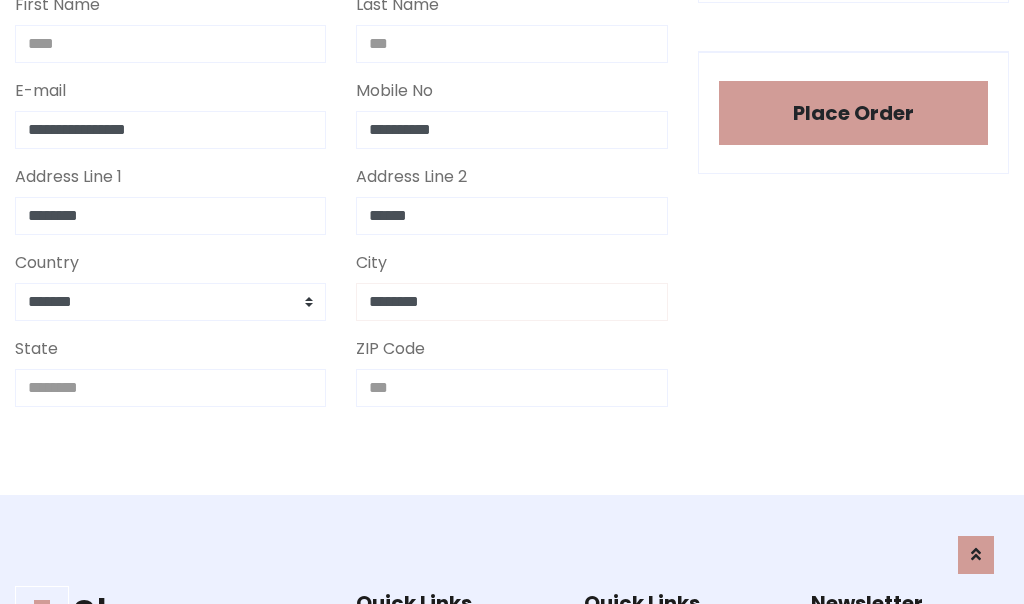 type on "********" 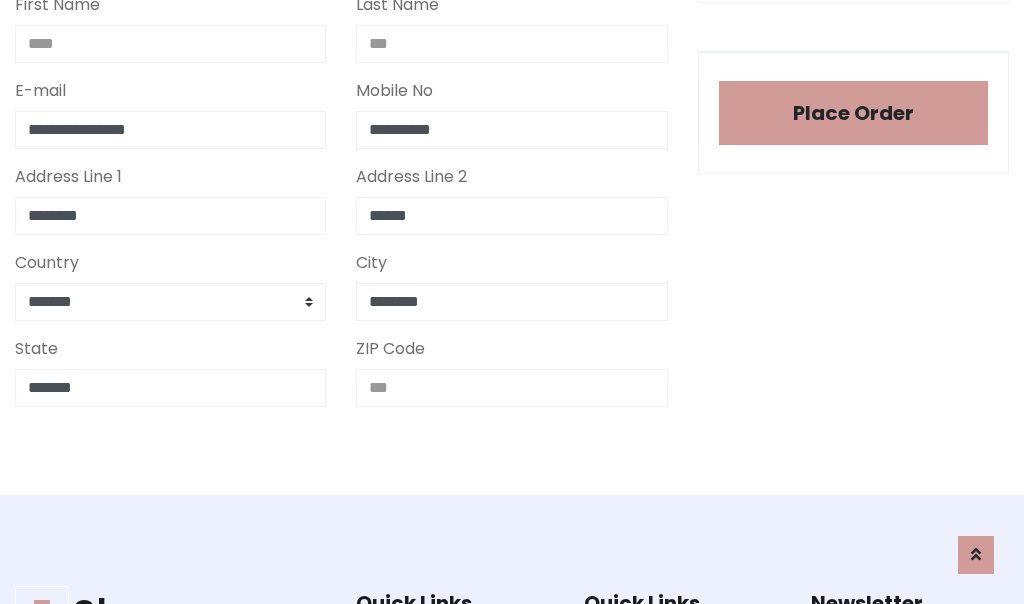 type on "*******" 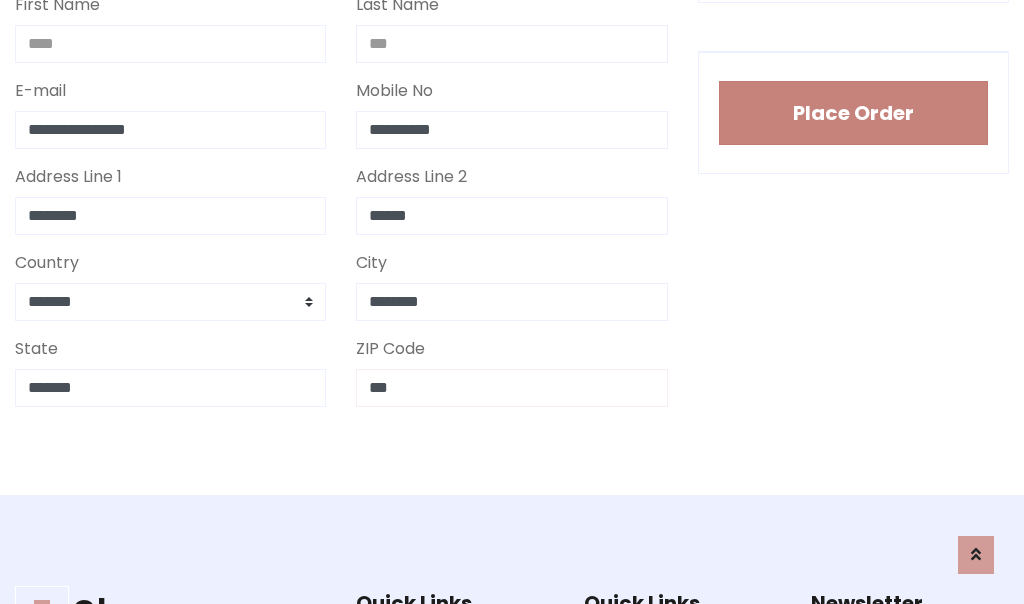 type on "***" 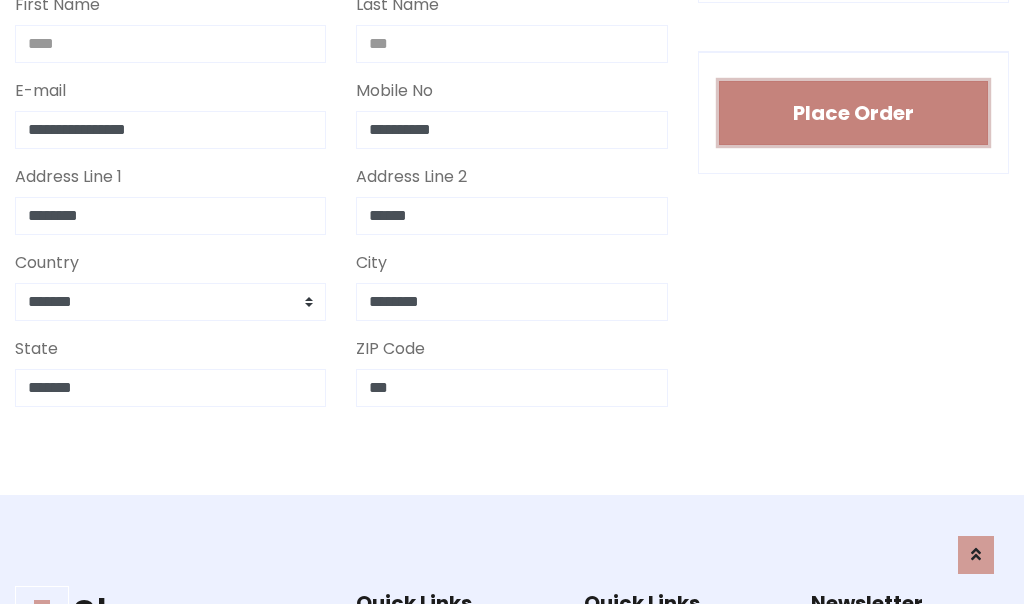 click on "Place Order" at bounding box center [853, 113] 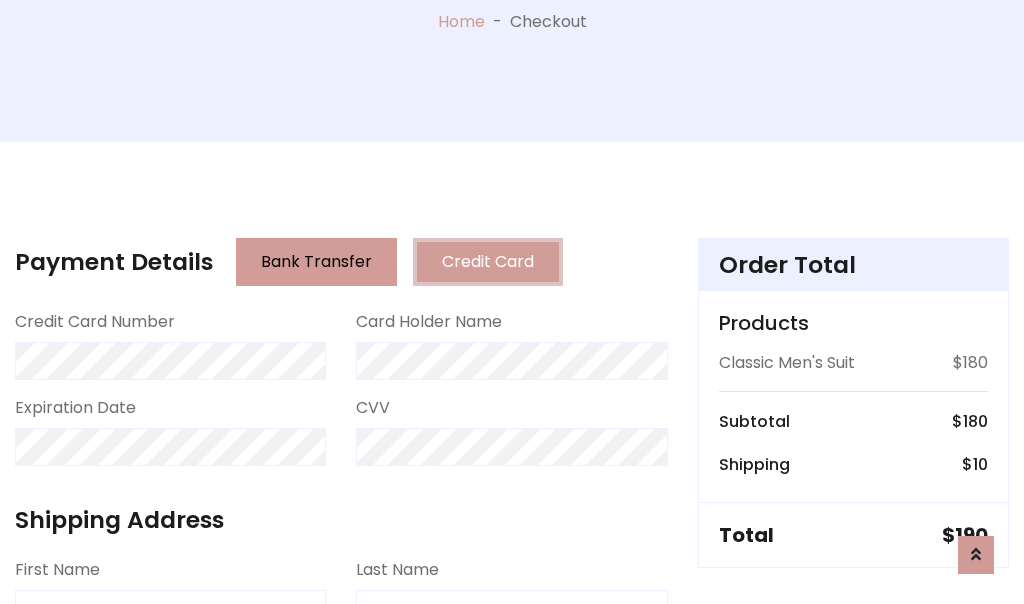 scroll, scrollTop: 0, scrollLeft: 0, axis: both 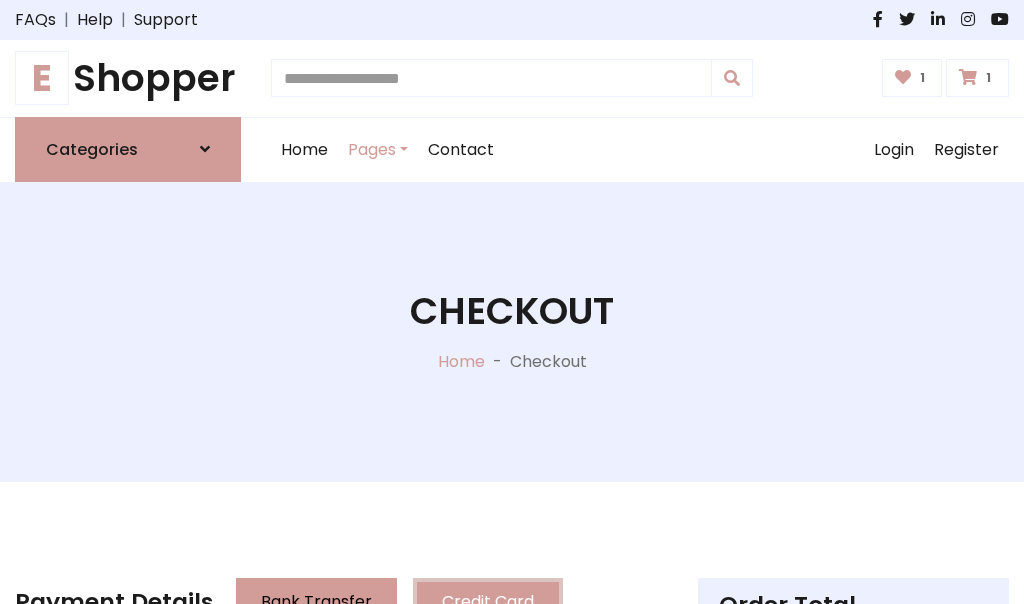 click on "E" at bounding box center [42, 78] 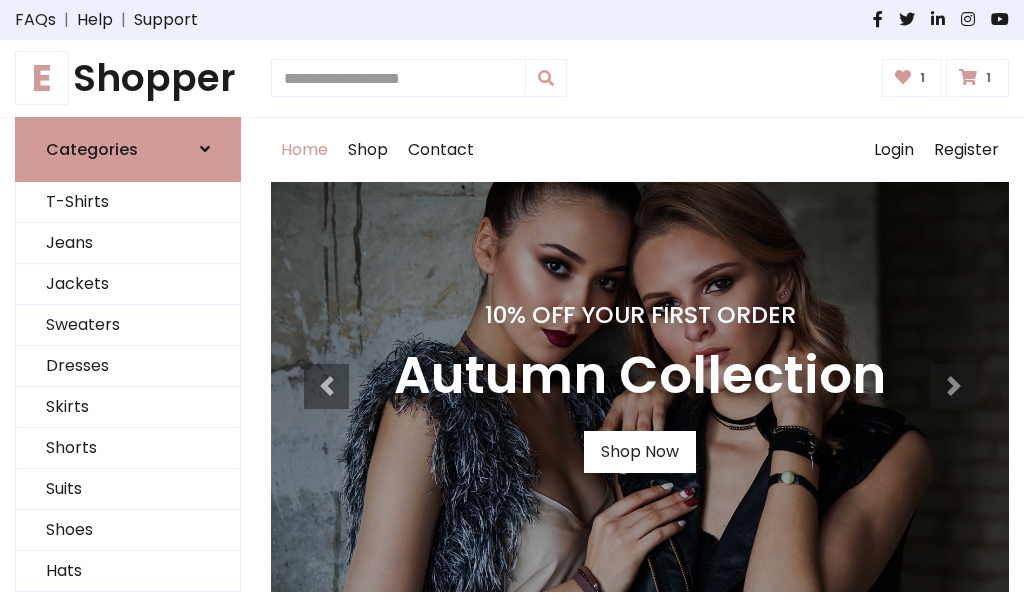 scroll, scrollTop: 0, scrollLeft: 0, axis: both 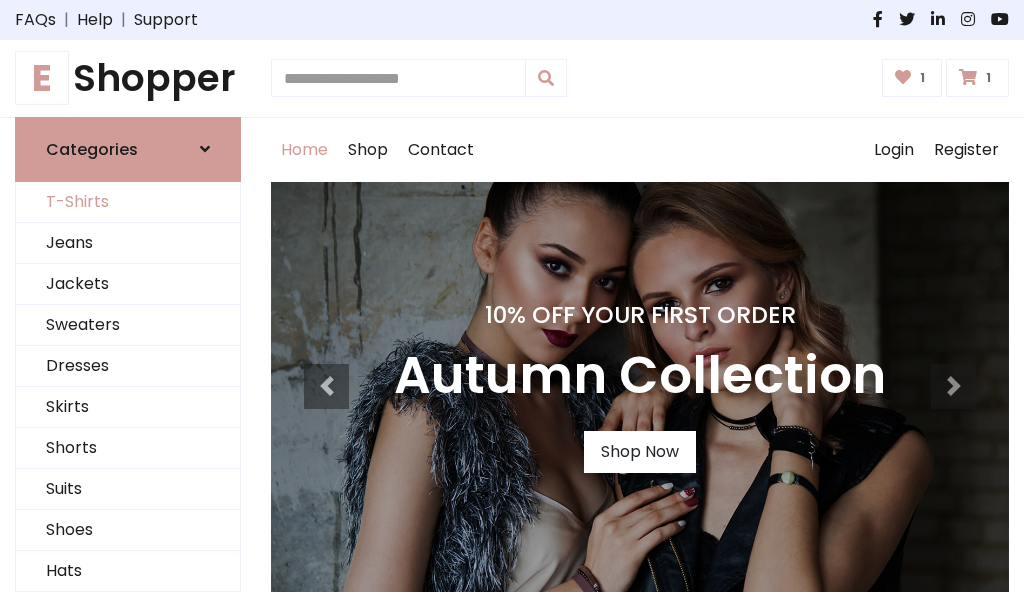 click on "T-Shirts" at bounding box center [128, 202] 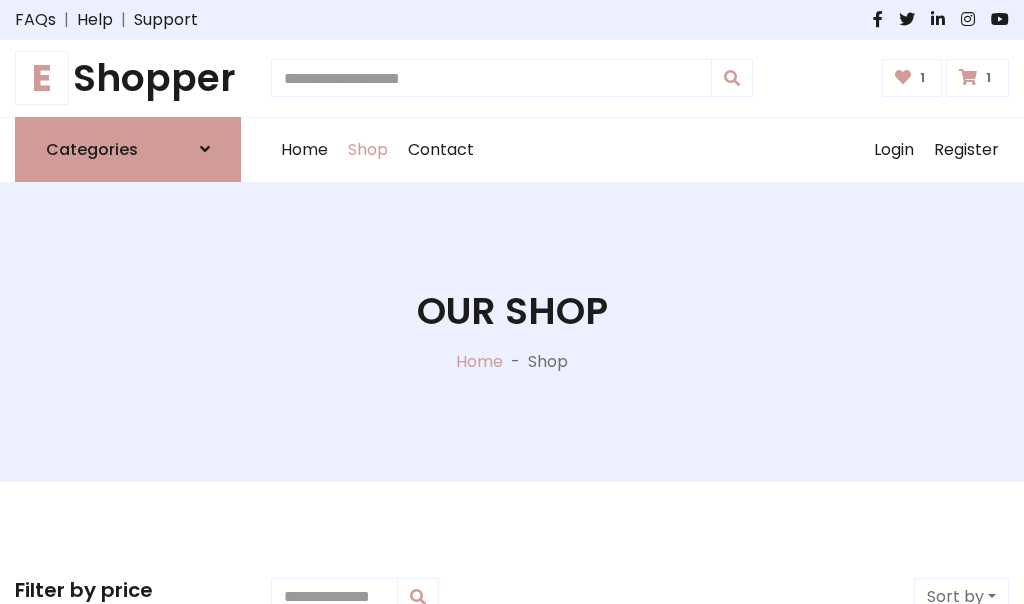 scroll, scrollTop: 0, scrollLeft: 0, axis: both 